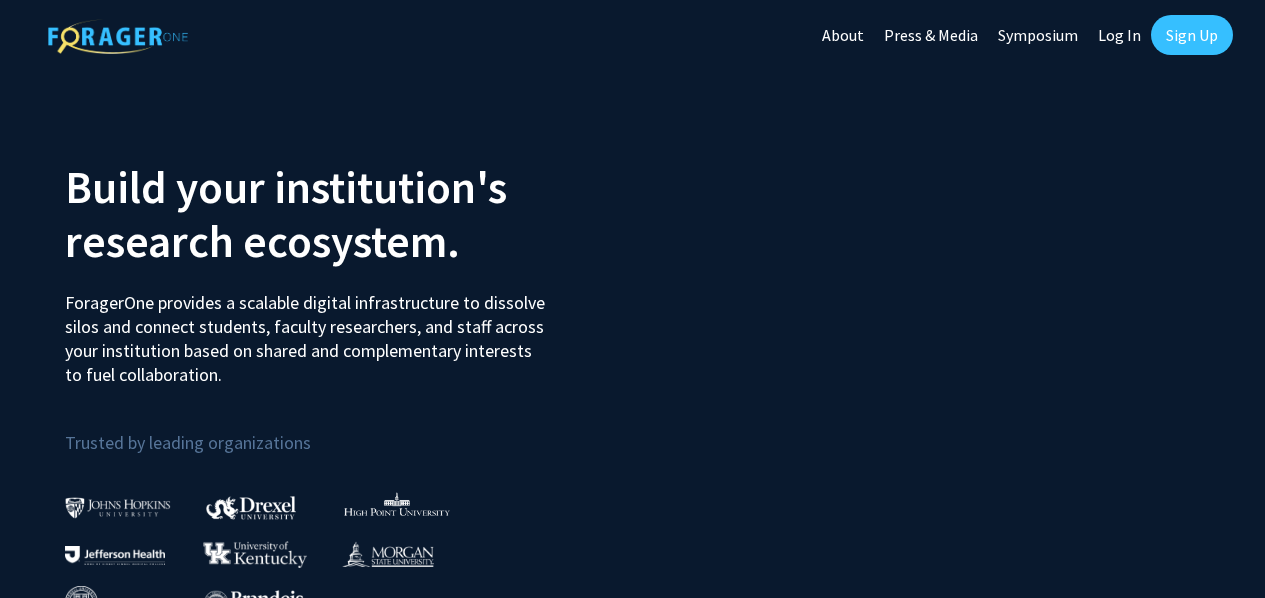 scroll, scrollTop: 0, scrollLeft: 0, axis: both 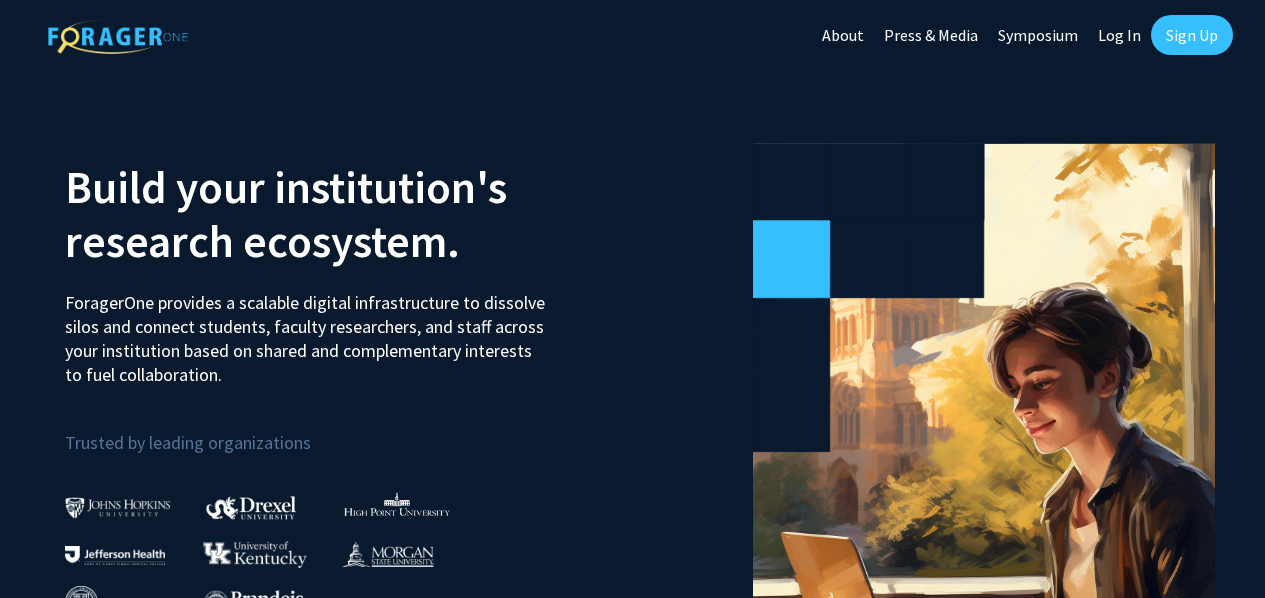 click on "Log In" 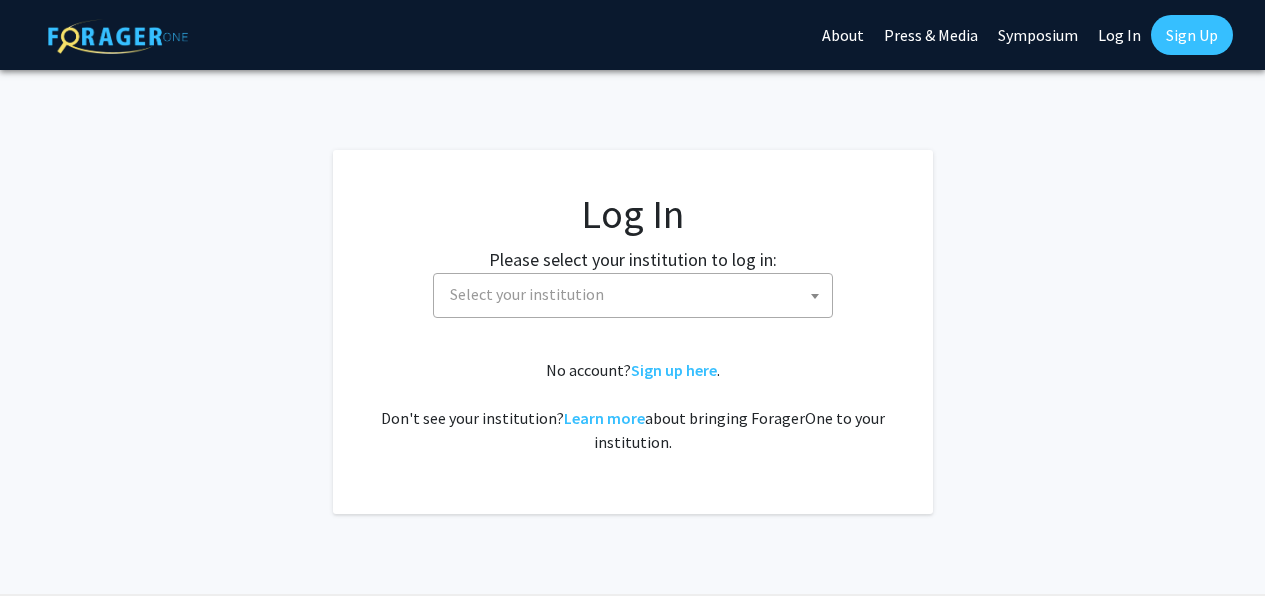 click on "Select your institution" at bounding box center [637, 294] 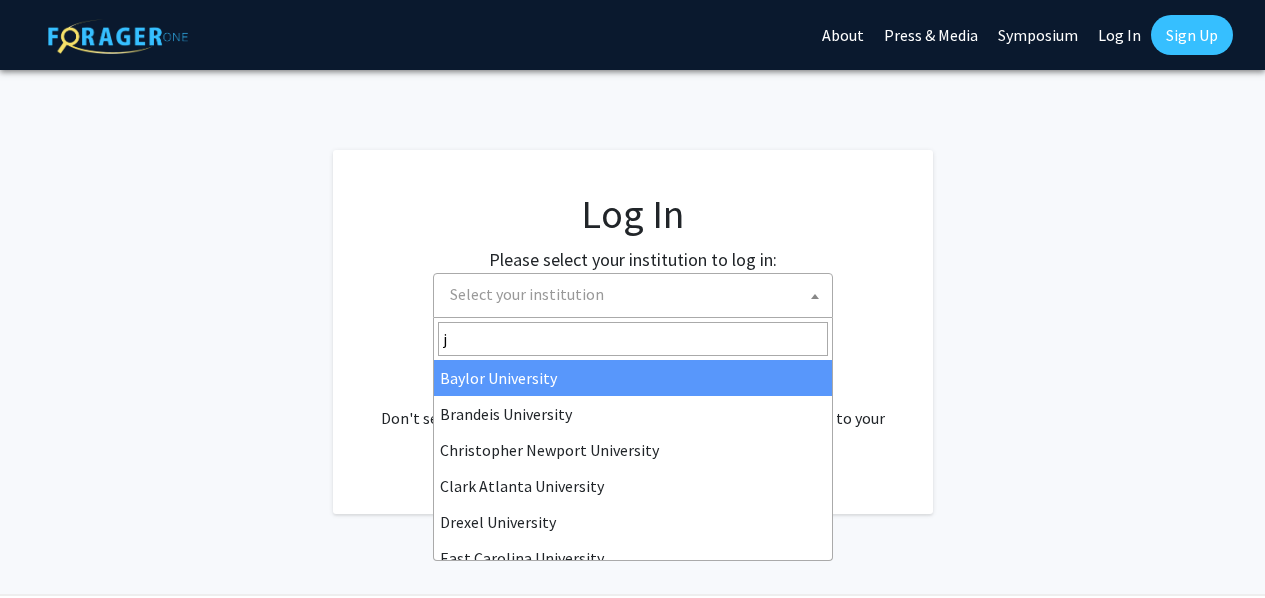 type on "jo" 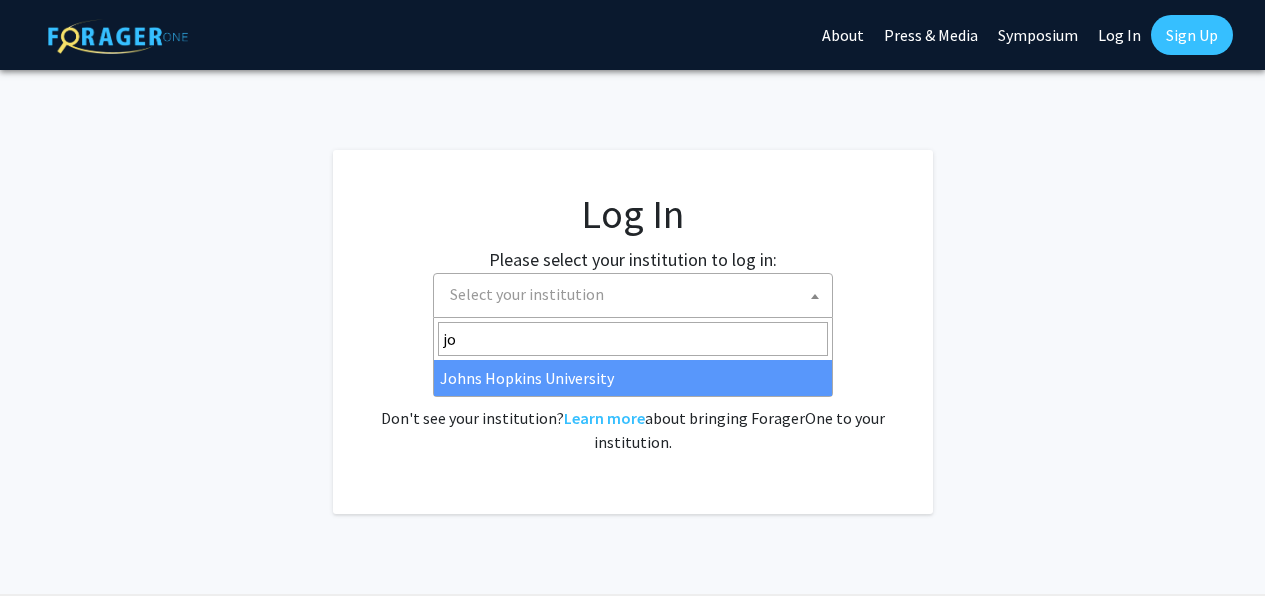 select on "1" 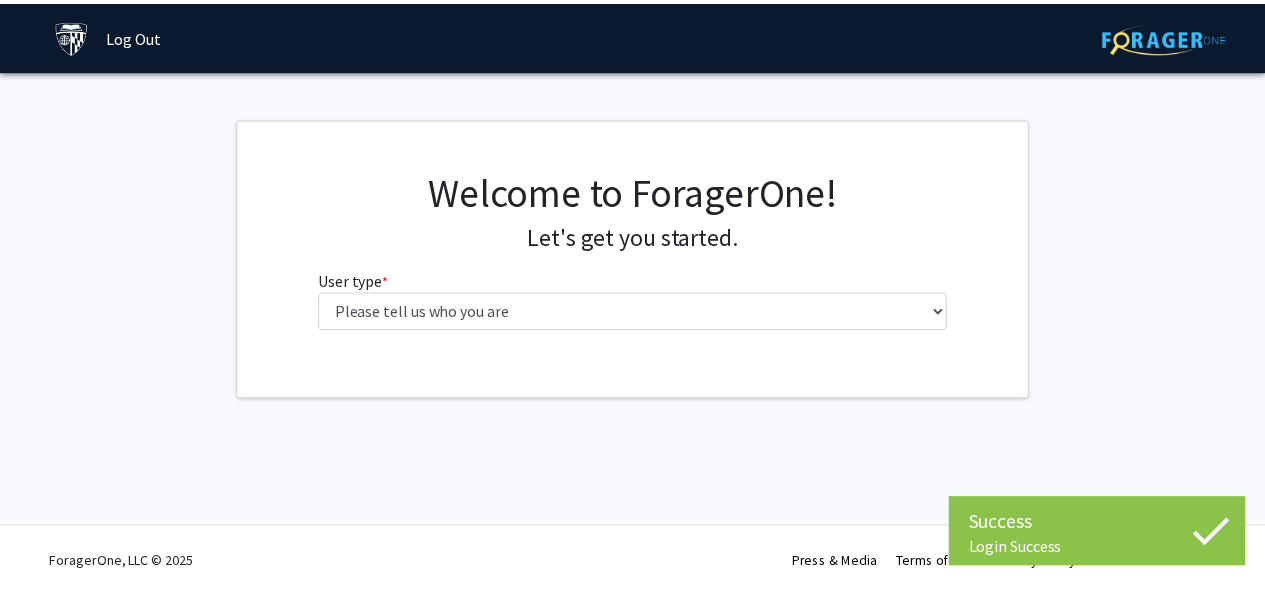 scroll, scrollTop: 0, scrollLeft: 0, axis: both 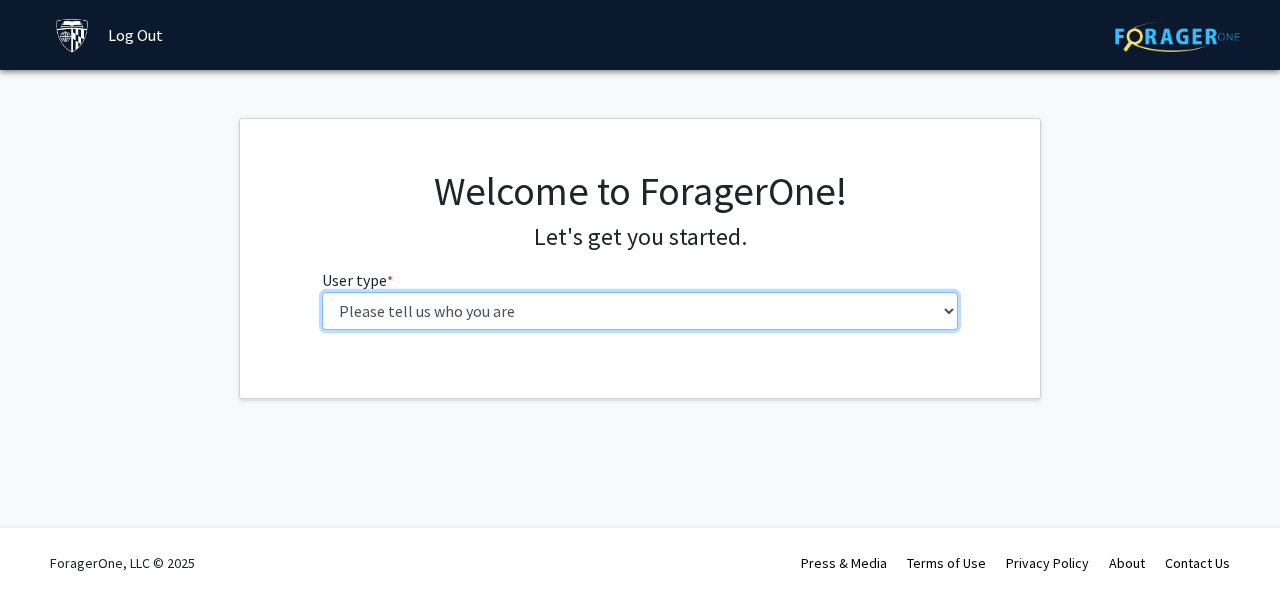 click on "Please tell us who you are  Undergraduate Student   Master's Student   Doctoral Candidate (PhD, MD, DMD, PharmD, etc.)   Postdoctoral Researcher / Research Staff / Medical Resident / Medical Fellow   Faculty   Administrative Staff" at bounding box center (640, 311) 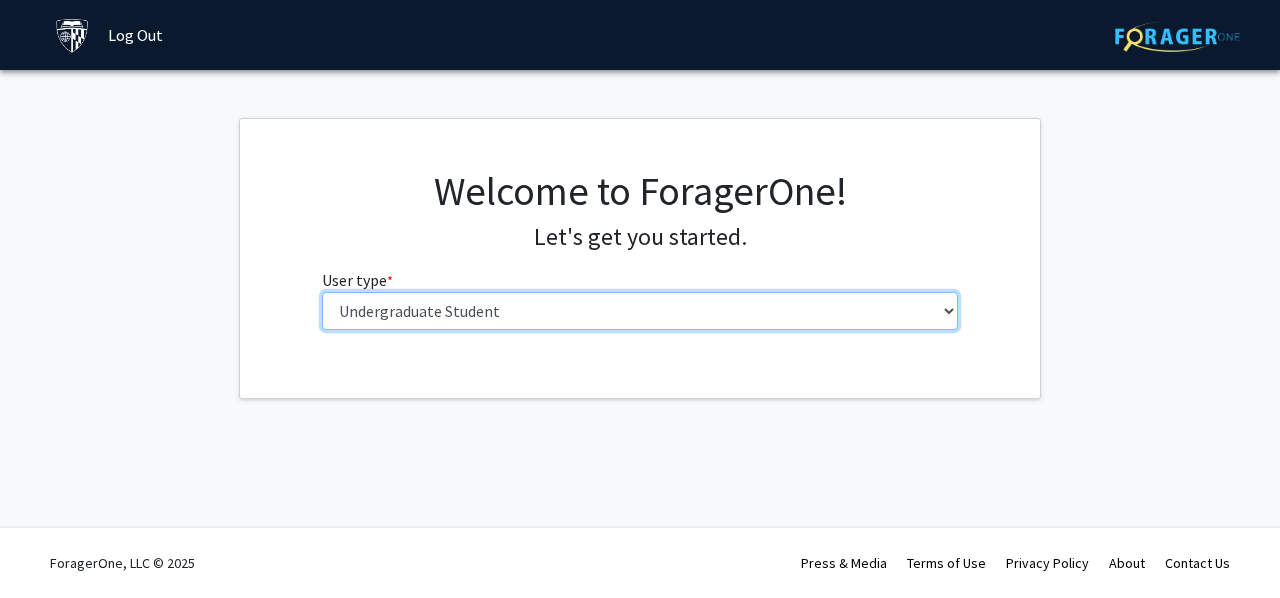 click on "Please tell us who you are  Undergraduate Student   Master's Student   Doctoral Candidate (PhD, MD, DMD, PharmD, etc.)   Postdoctoral Researcher / Research Staff / Medical Resident / Medical Fellow   Faculty   Administrative Staff" at bounding box center (640, 311) 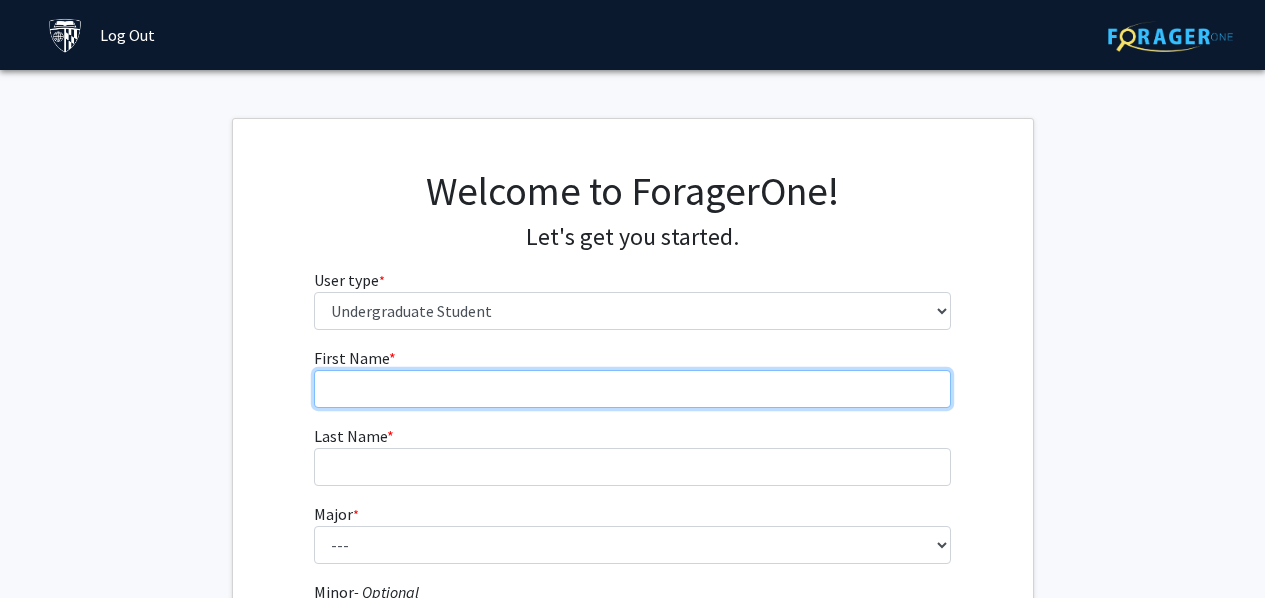 click on "First Name * required" at bounding box center [632, 389] 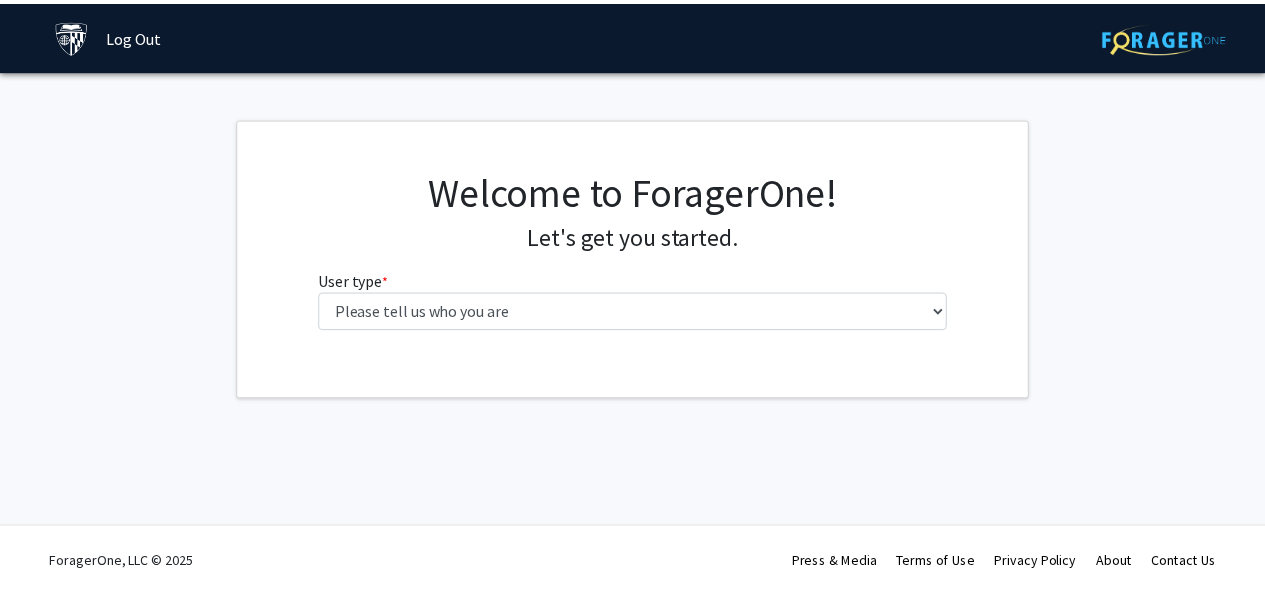 scroll, scrollTop: 0, scrollLeft: 0, axis: both 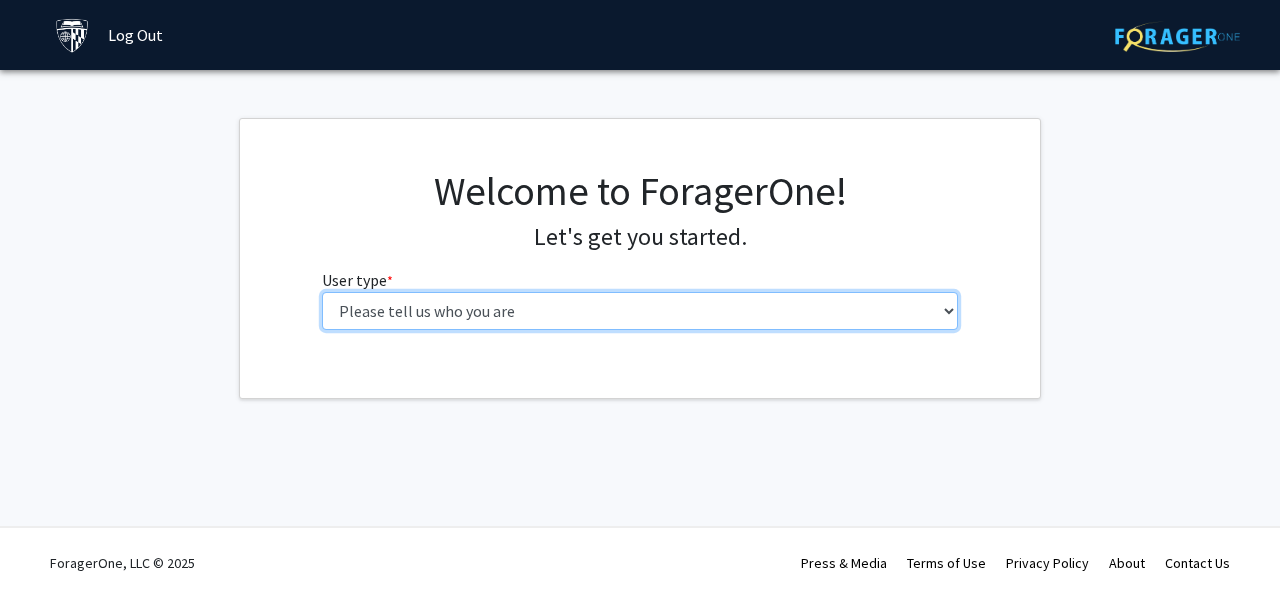 click on "Please tell us who you are  Undergraduate Student   Master's Student   Doctoral Candidate (PhD, MD, DMD, PharmD, etc.)   Postdoctoral Researcher / Research Staff / Medical Resident / Medical Fellow   Faculty   Administrative Staff" at bounding box center (640, 311) 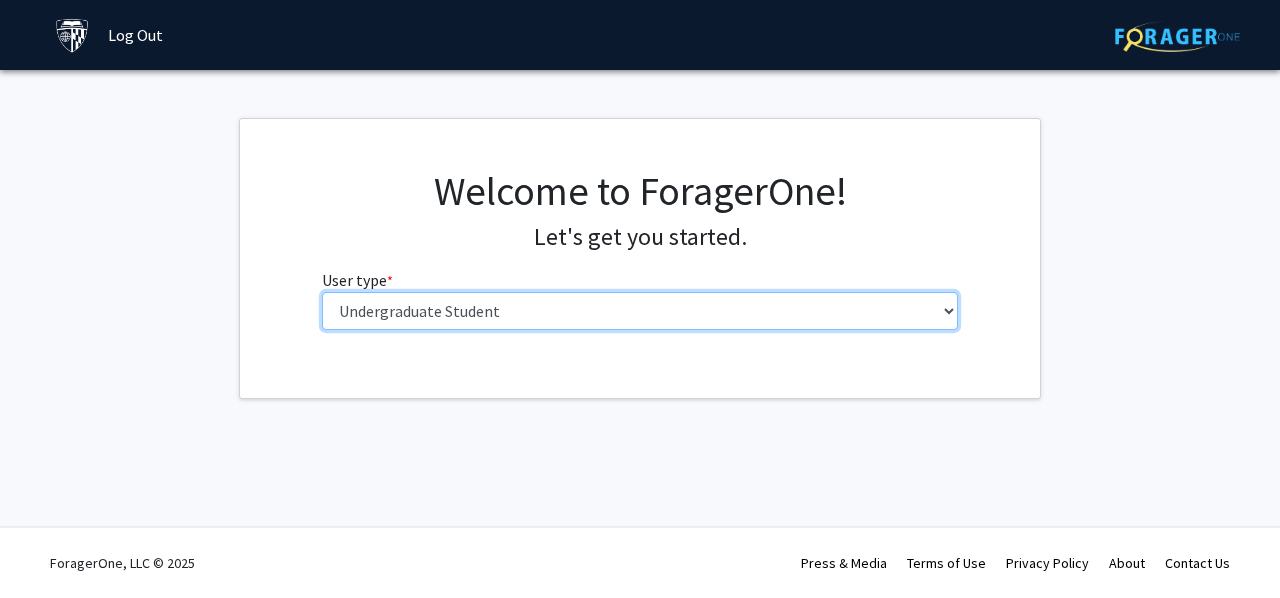 click on "Please tell us who you are  Undergraduate Student   Master's Student   Doctoral Candidate (PhD, MD, DMD, PharmD, etc.)   Postdoctoral Researcher / Research Staff / Medical Resident / Medical Fellow   Faculty   Administrative Staff" at bounding box center [640, 311] 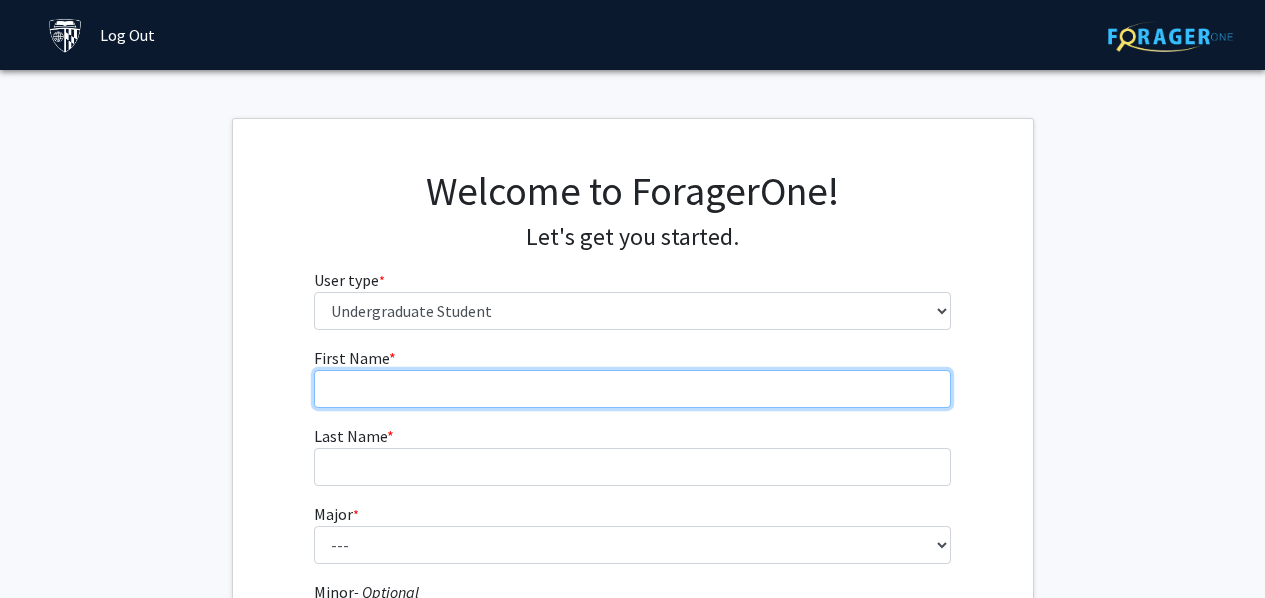 click on "First Name * required" at bounding box center [632, 389] 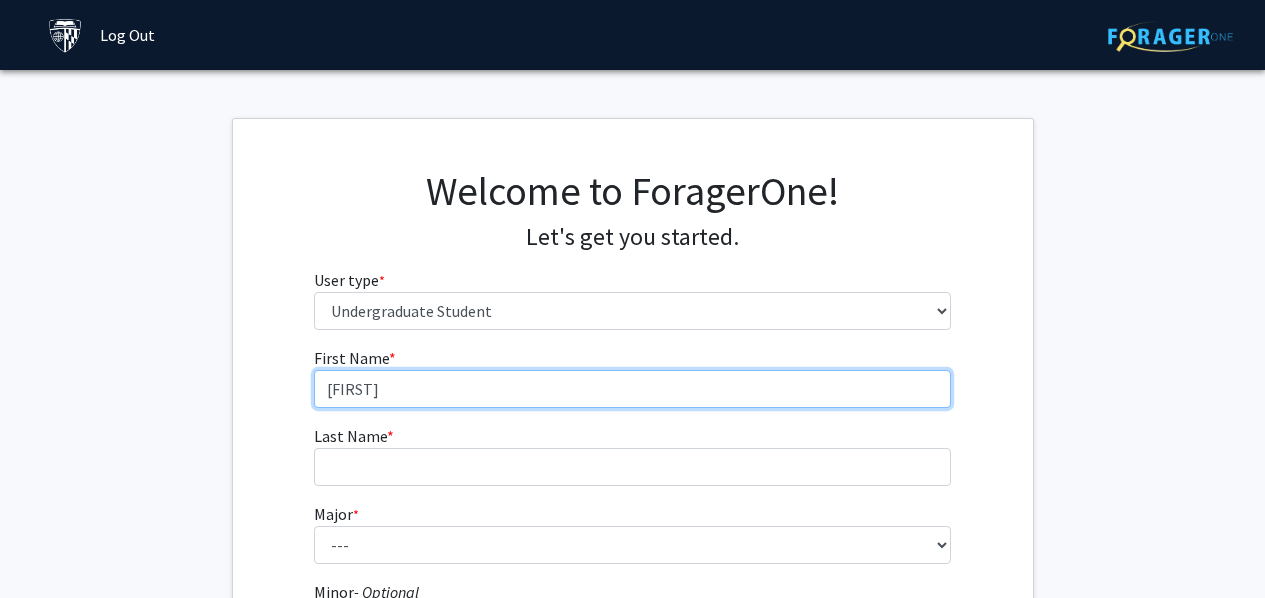 type on "[FIRST]" 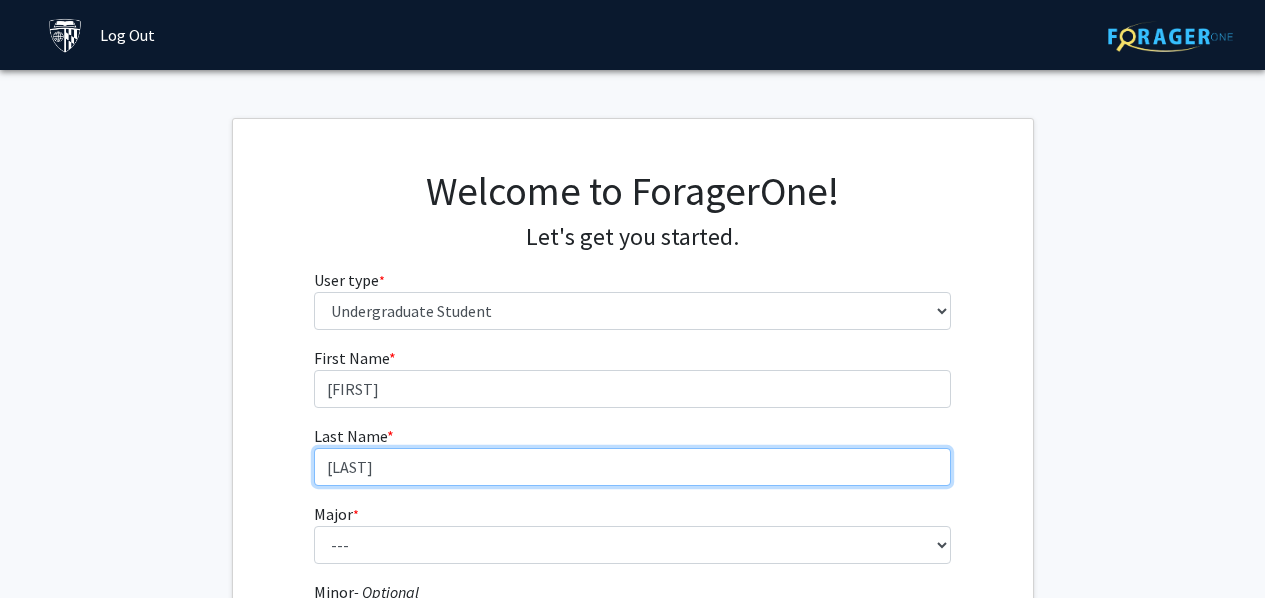 type on "[LAST]" 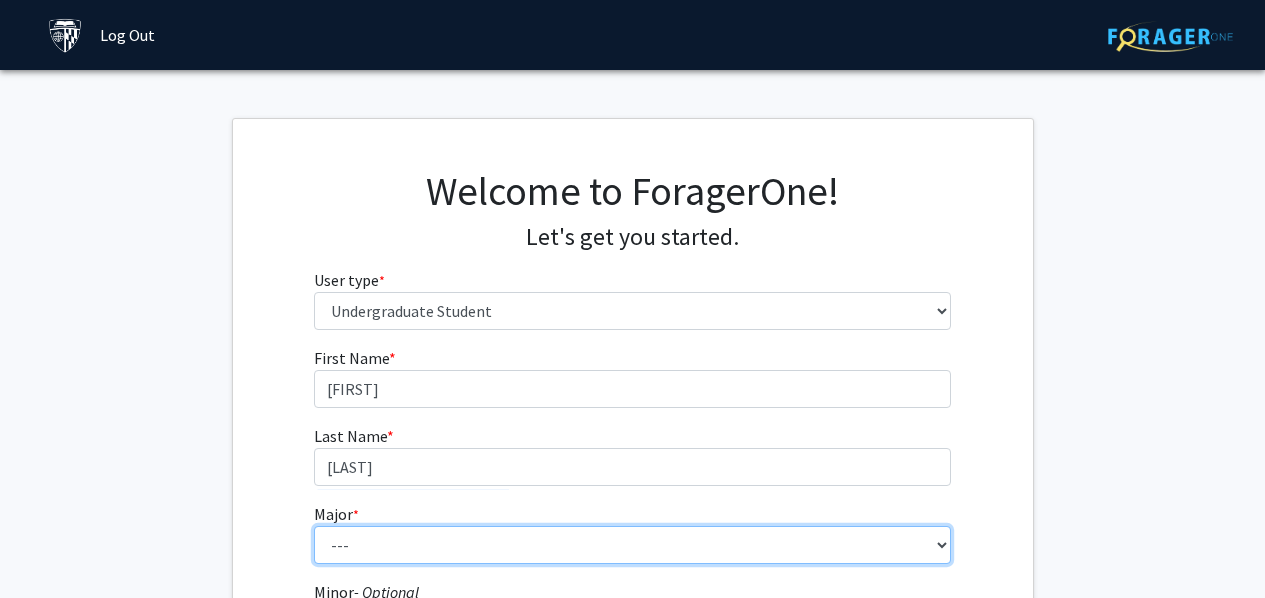 scroll, scrollTop: 400, scrollLeft: 0, axis: vertical 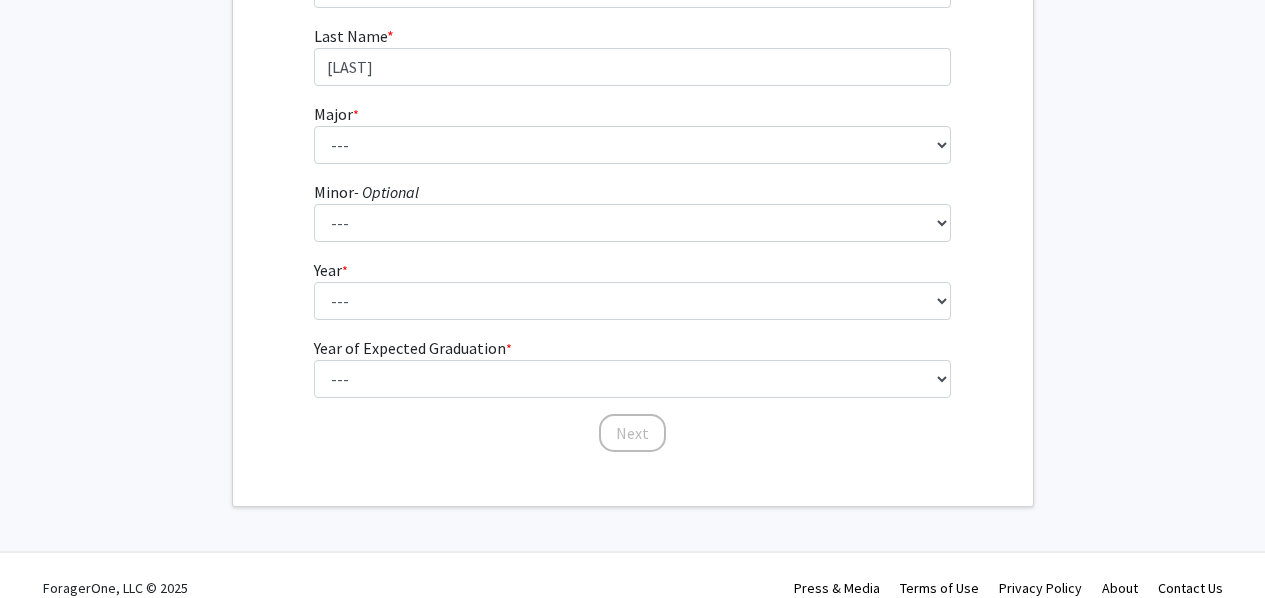 click on "Major  * required ---  Africana Studies   Anthropology   Applied Mathematics & Statistics   Archaeology   Behavioral Biology   Biology   Biomedical Engineering   Biophysics   Chemical & Biomolecular Engineering   Chemistry   Civil Engineering   Classics   Cognitive Science   Computer Engineering   Computer Science   Earth & Planetary Sciences   East Asian Studies   Economics   Electrical Engineering   Engineering Mechanics   English   Environmental Engineering   Environmental Science   Film & Media Studies   French   General Engineering   Geography   German   Global Environmental Change & Sustainability   History   History of Art   History of Science & Technology   Interdisciplinary Studies   International Studies   Italian   Latin American Studies   Materials Science & Engineering   Mathematics   Mechanical Engineering   Medicine, Science & the Humanities   Molecular & Cellular Biology   Music   Natural Sciences   Near Eastern Studies   Neuroscience   Philosophy   Physics   Political Science   Psychology" at bounding box center (632, 133) 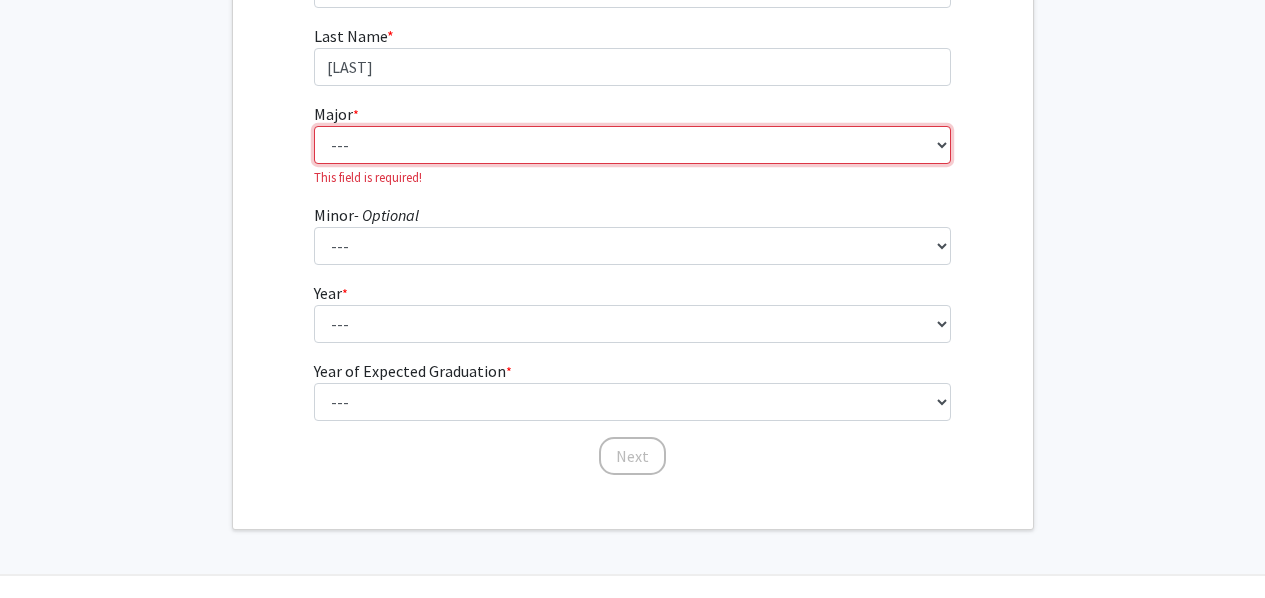 click on "---  Africana Studies   Anthropology   Applied Mathematics & Statistics   Archaeology   Behavioral Biology   Biology   Biomedical Engineering   Biophysics   Chemical & Biomolecular Engineering   Chemistry   Civil Engineering   Classics   Cognitive Science   Computer Engineering   Computer Science   Earth & Planetary Sciences   East Asian Studies   Economics   Electrical Engineering   Engineering Mechanics   English   Environmental Engineering   Environmental Science   Film & Media Studies   French   General Engineering   Geography   German   Global Environmental Change & Sustainability   History   History of Art   History of Science & Technology   Interdisciplinary Studies   International Studies   Italian   Latin American Studies   Materials Science & Engineering   Mathematics   Mechanical Engineering   Medicine, Science & the Humanities   Molecular & Cellular Biology   Music   Natural Sciences   Near Eastern Studies   Neuroscience   Philosophy   Physics   Political Science   Psychology   Romance Languages" at bounding box center [632, 145] 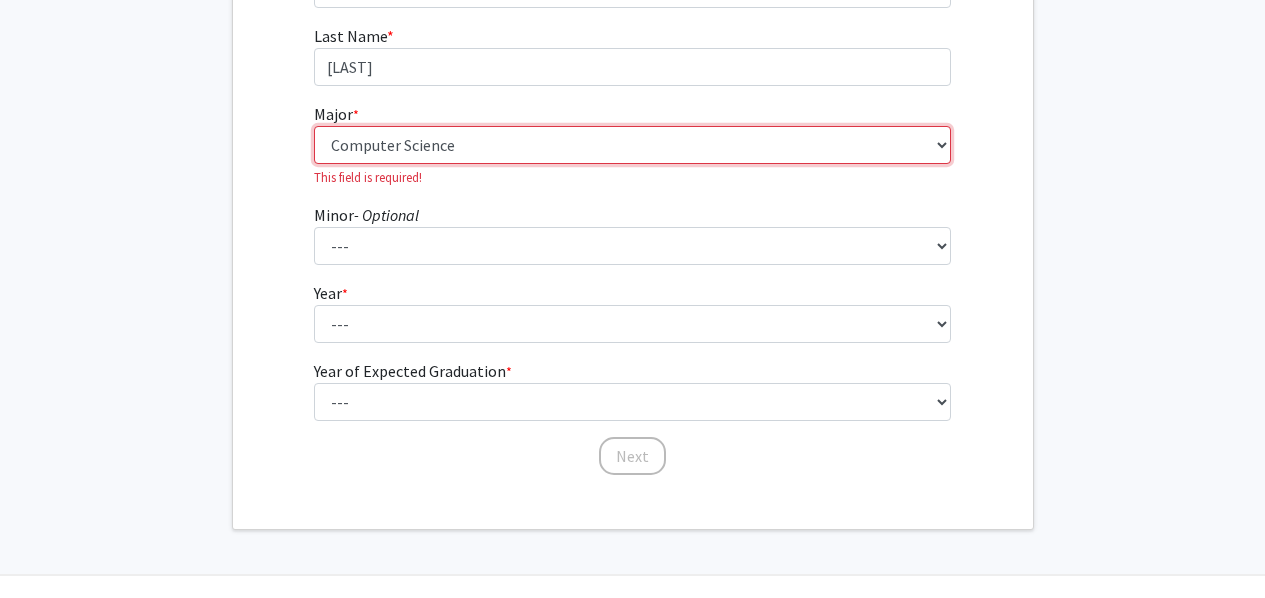 click on "---  Africana Studies   Anthropology   Applied Mathematics & Statistics   Archaeology   Behavioral Biology   Biology   Biomedical Engineering   Biophysics   Chemical & Biomolecular Engineering   Chemistry   Civil Engineering   Classics   Cognitive Science   Computer Engineering   Computer Science   Earth & Planetary Sciences   East Asian Studies   Economics   Electrical Engineering   Engineering Mechanics   English   Environmental Engineering   Environmental Science   Film & Media Studies   French   General Engineering   Geography   German   Global Environmental Change & Sustainability   History   History of Art   History of Science & Technology   Interdisciplinary Studies   International Studies   Italian   Latin American Studies   Materials Science & Engineering   Mathematics   Mechanical Engineering   Medicine, Science & the Humanities   Molecular & Cellular Biology   Music   Natural Sciences   Near Eastern Studies   Neuroscience   Philosophy   Physics   Political Science   Psychology   Romance Languages" at bounding box center (632, 145) 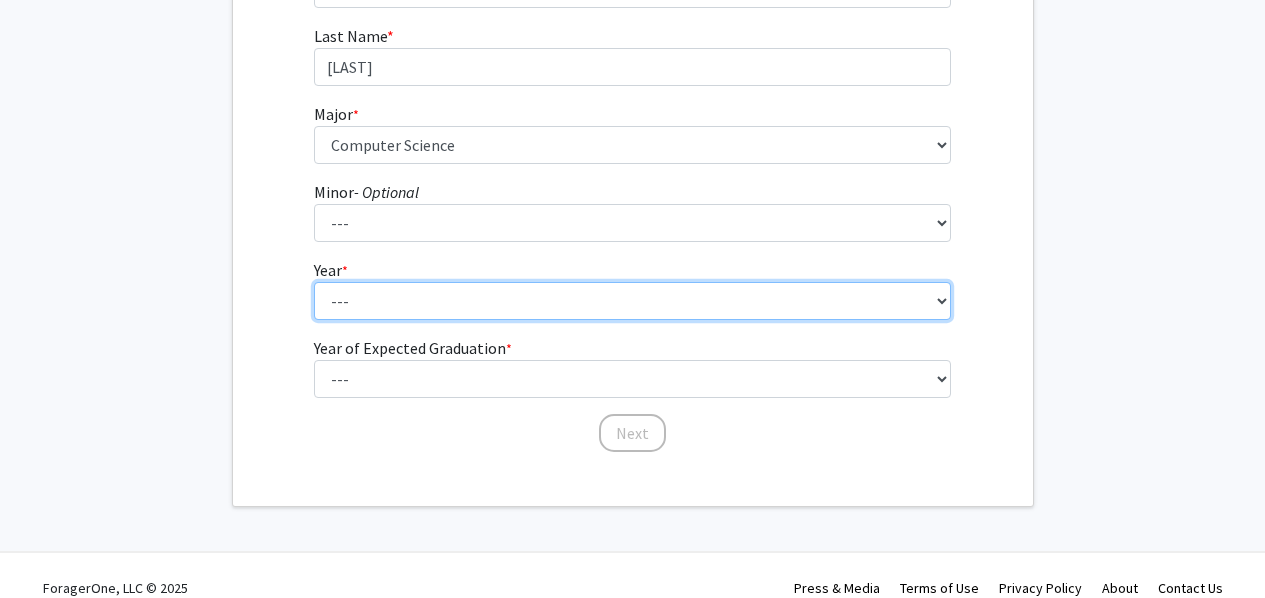 click on "---  First-year   Sophomore   Junior   Senior   Postbaccalaureate Certificate" at bounding box center [632, 301] 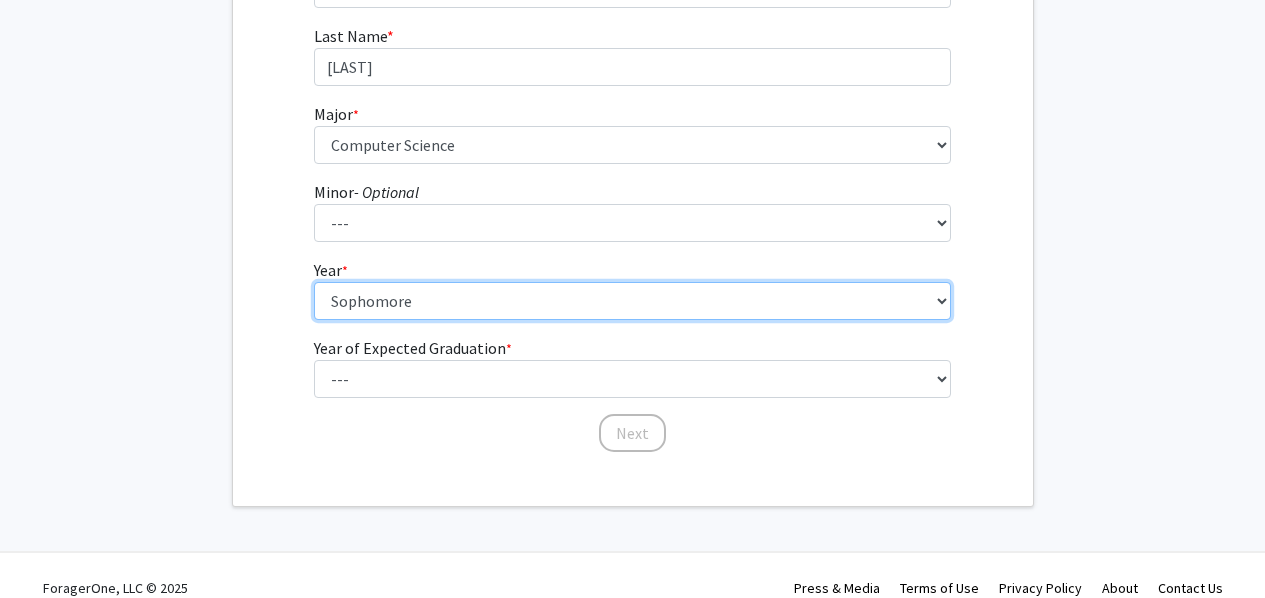 click on "---  First-year   Sophomore   Junior   Senior   Postbaccalaureate Certificate" at bounding box center (632, 301) 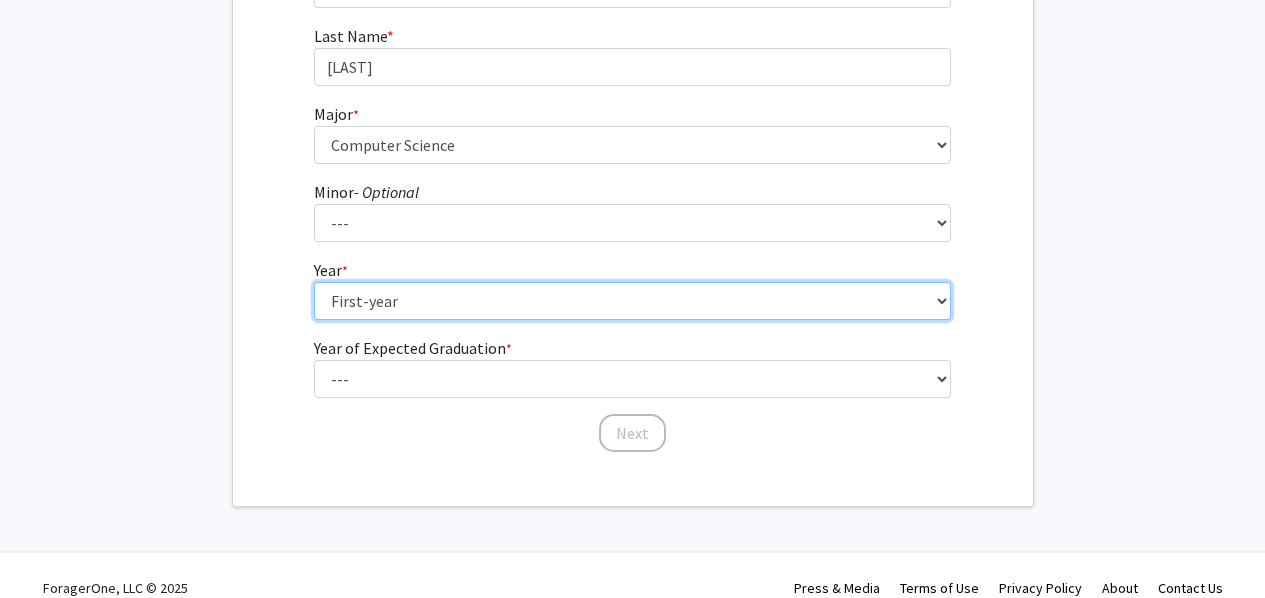 click on "---  First-year   Sophomore   Junior   Senior   Postbaccalaureate Certificate" at bounding box center (632, 301) 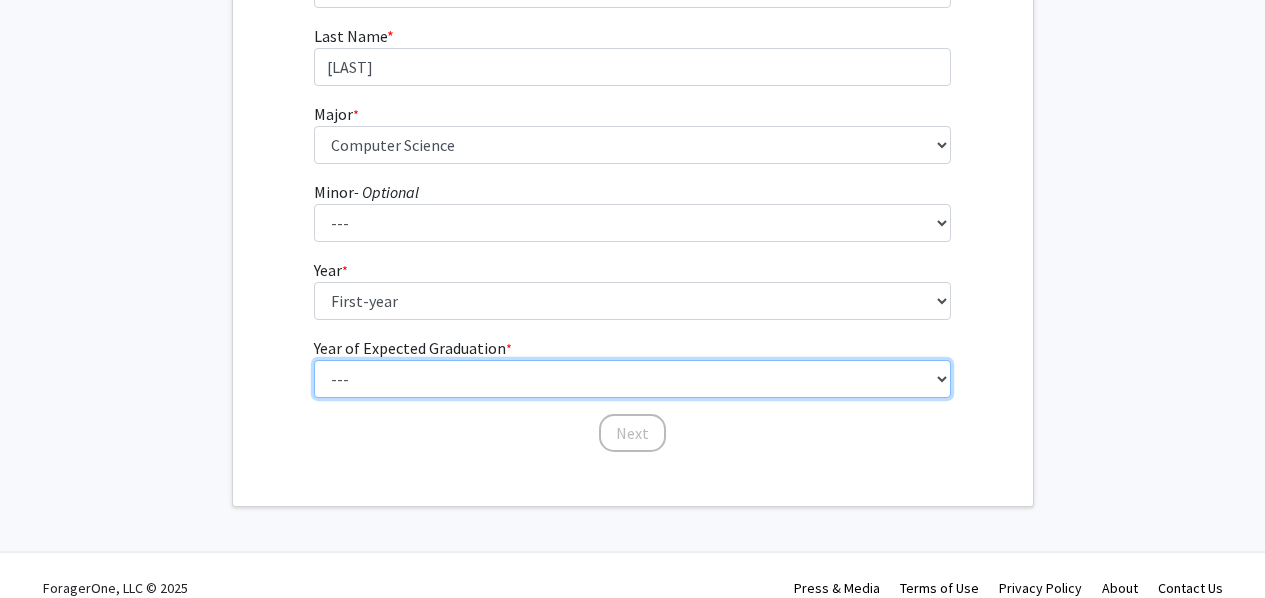 click on "---  2025   2026   2027   2028   2029   2030   2031   2032   2033   2034" at bounding box center [632, 379] 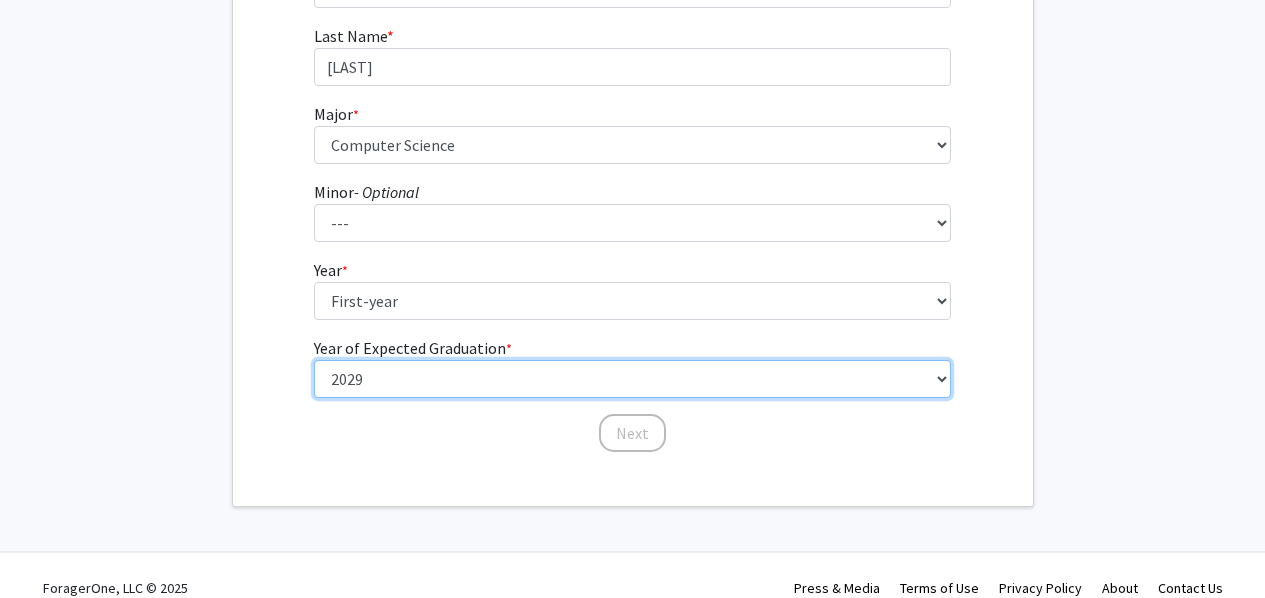 click on "---  2025   2026   2027   2028   2029   2030   2031   2032   2033   2034" at bounding box center (632, 379) 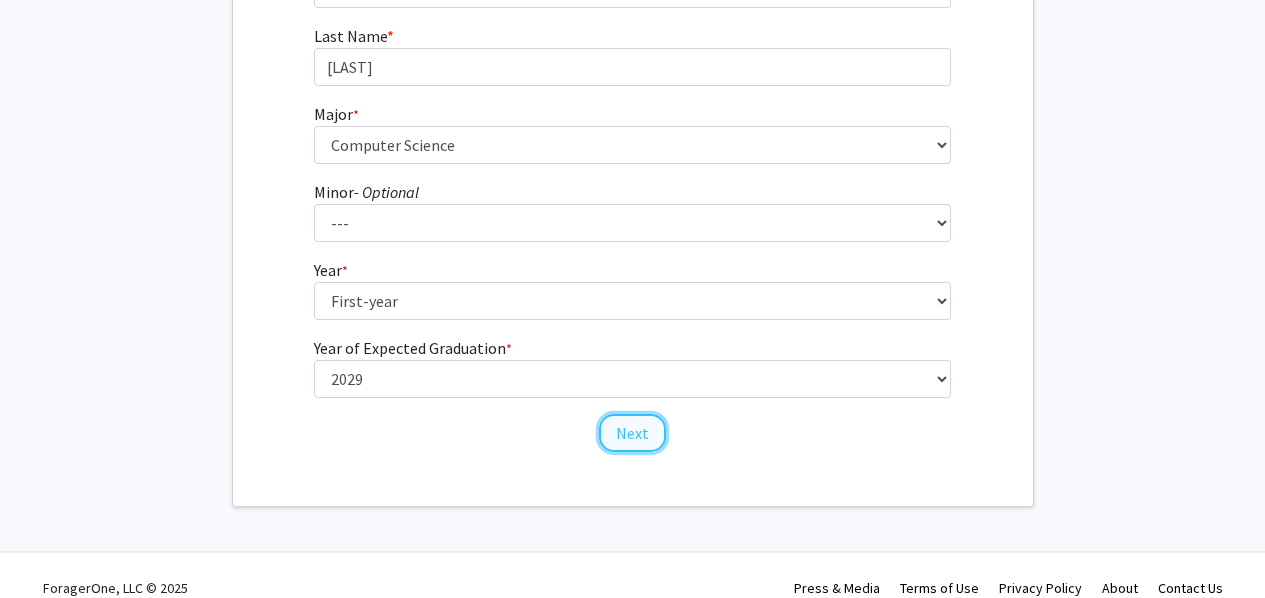 click on "Next" 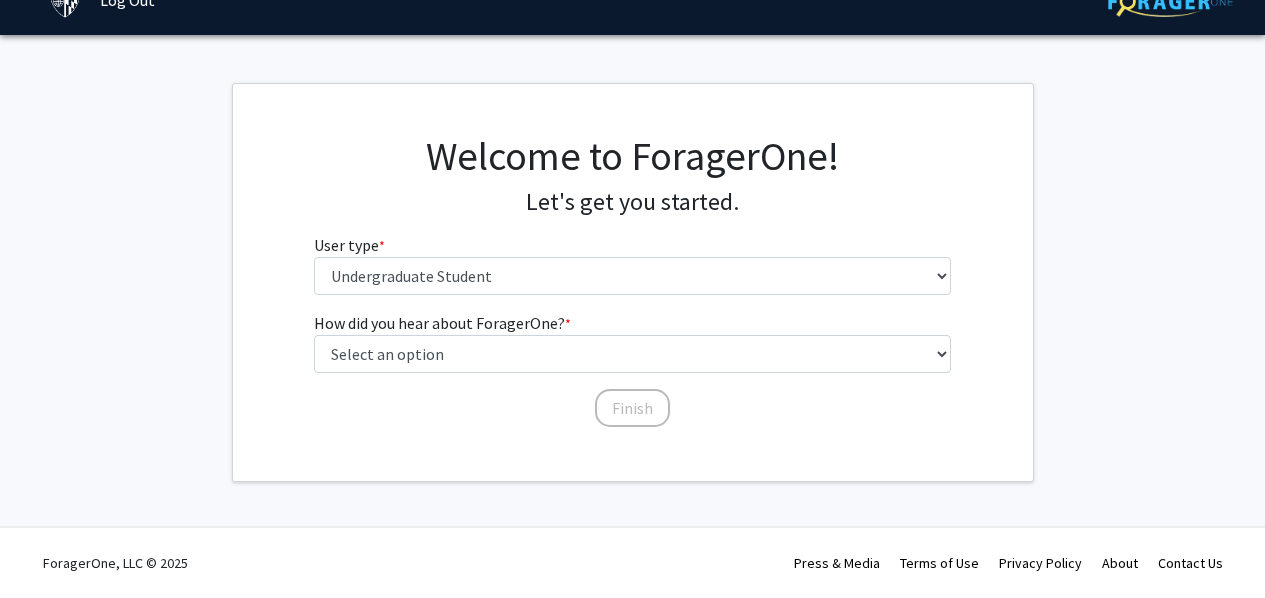 scroll, scrollTop: 0, scrollLeft: 0, axis: both 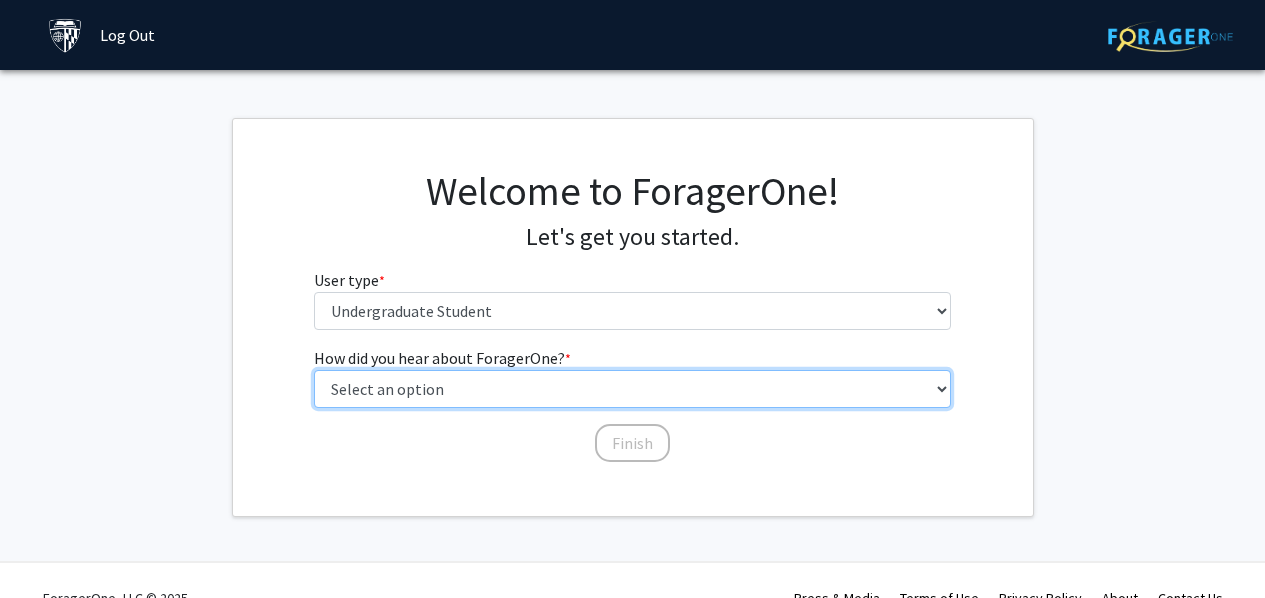 click on "Select an option  Peer/student recommendation   Faculty/staff recommendation   University website   University email or newsletter   Other" at bounding box center [632, 389] 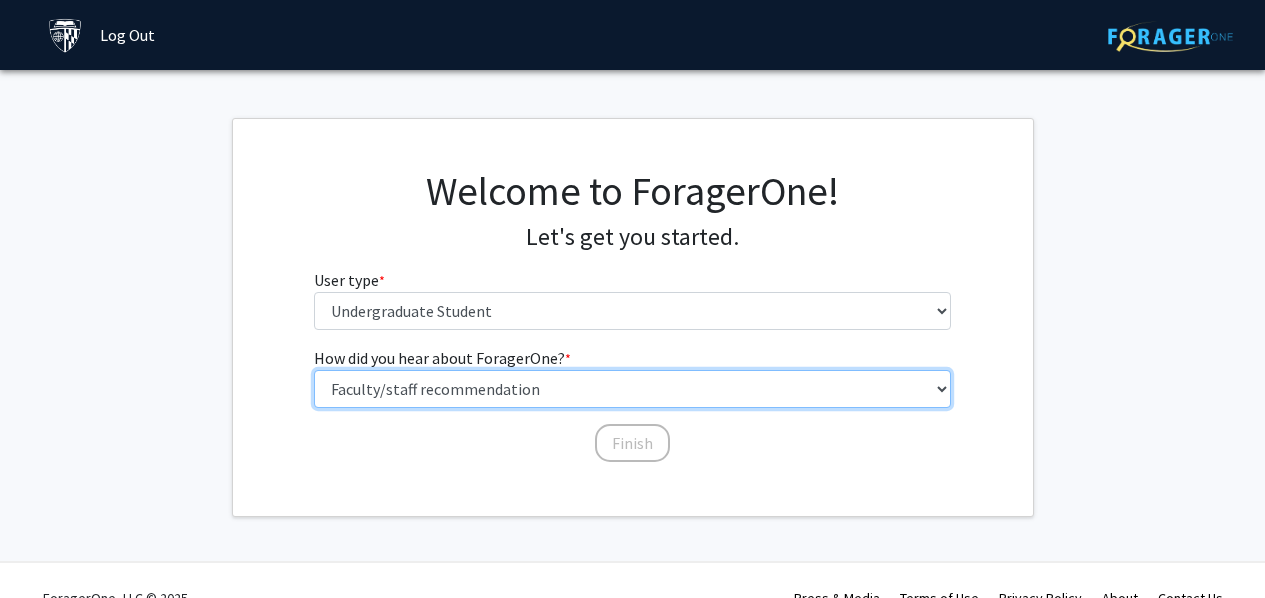 click on "Select an option  Peer/student recommendation   Faculty/staff recommendation   University website   University email or newsletter   Other" at bounding box center (632, 389) 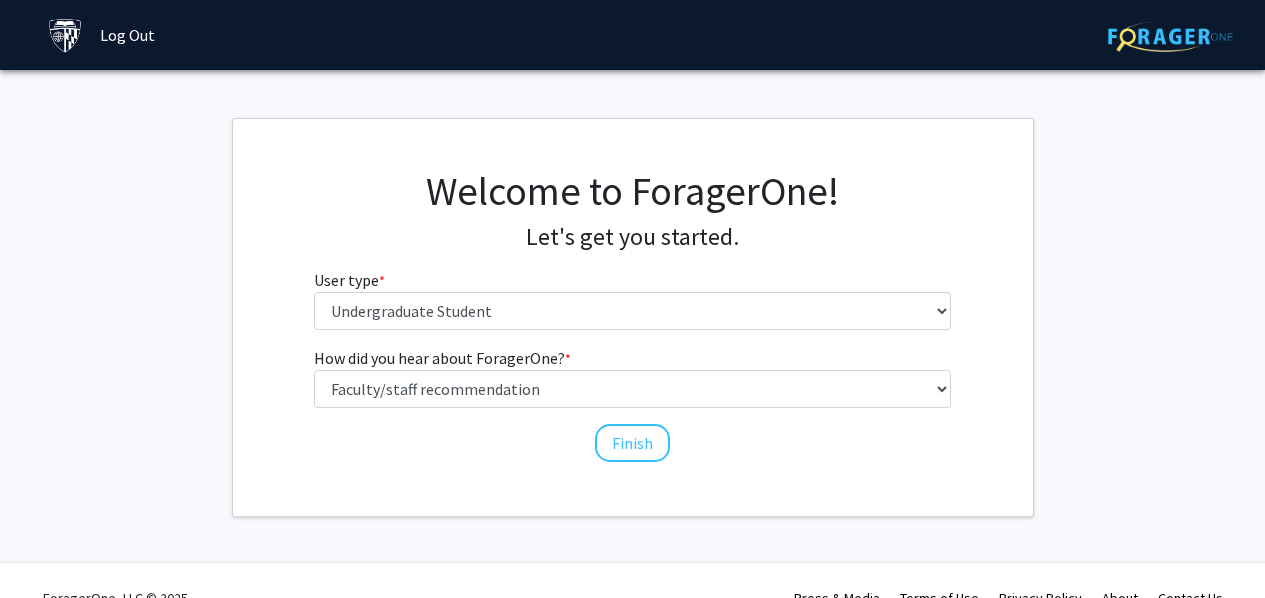 click on "Welcome to ForagerOne! Let's get you started.  User type  * required Please tell us who you are  Undergraduate Student   Master's Student   Doctoral Candidate (PhD, MD, DMD, PharmD, etc.)   Postdoctoral Researcher / Research Staff / Medical Resident / Medical Fellow   Faculty   Administrative Staff   How did you hear about ForagerOne?  * required Select an option  Peer/student recommendation   Faculty/staff recommendation   University website   University email or newsletter   Other   Finish" 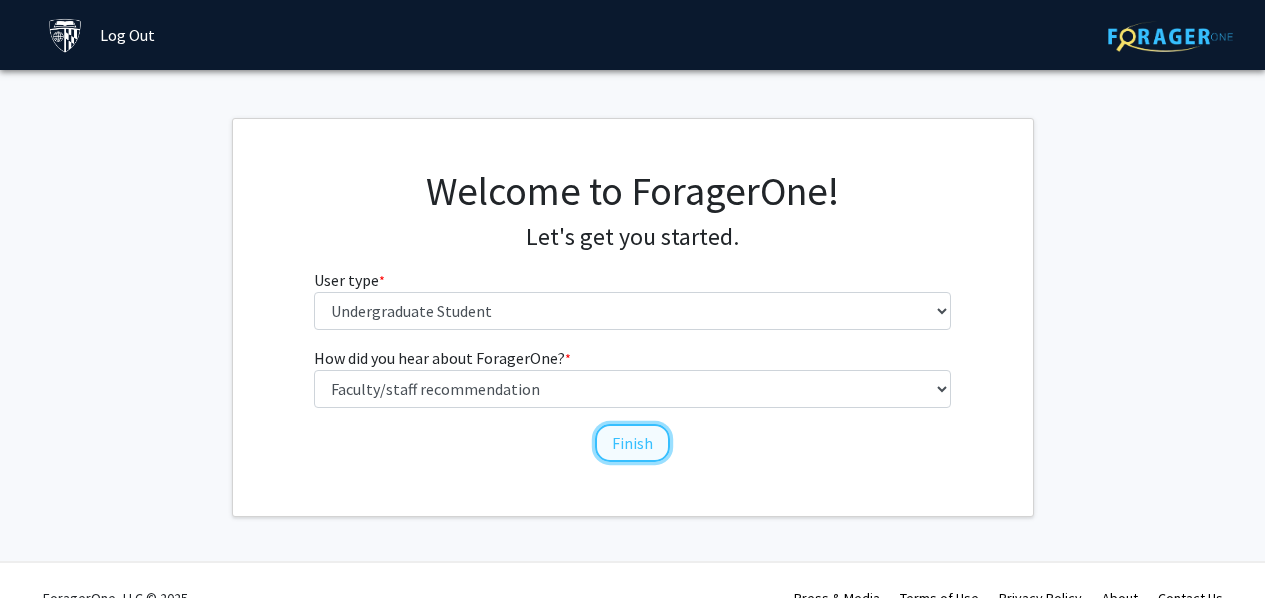 click on "Finish" 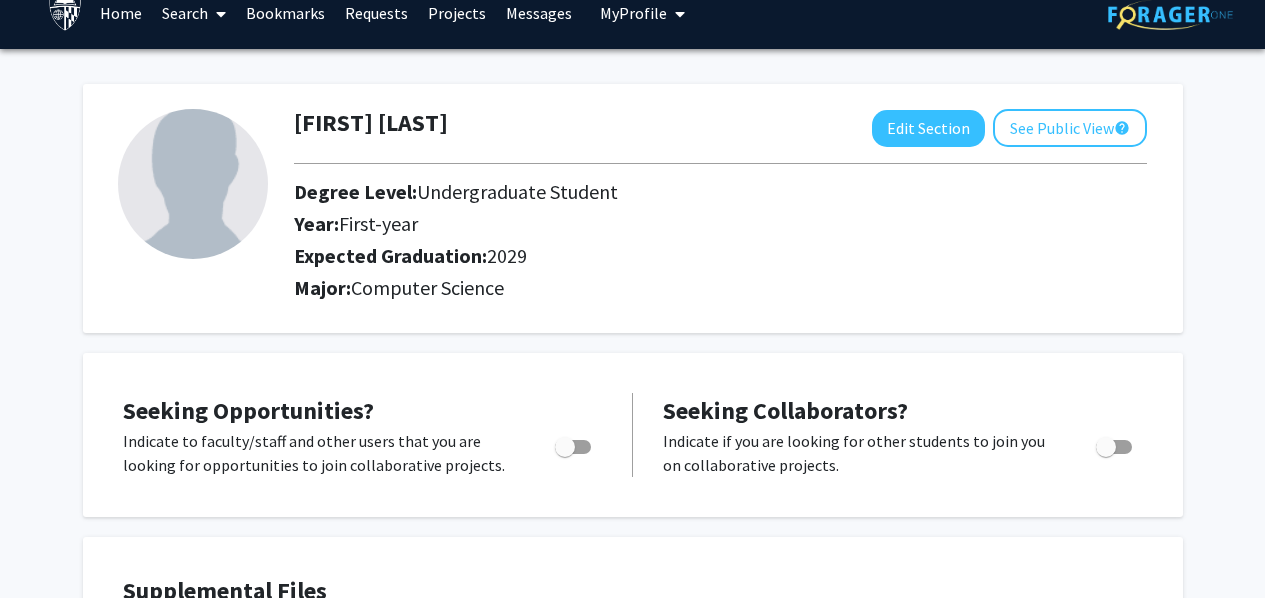 scroll, scrollTop: 0, scrollLeft: 0, axis: both 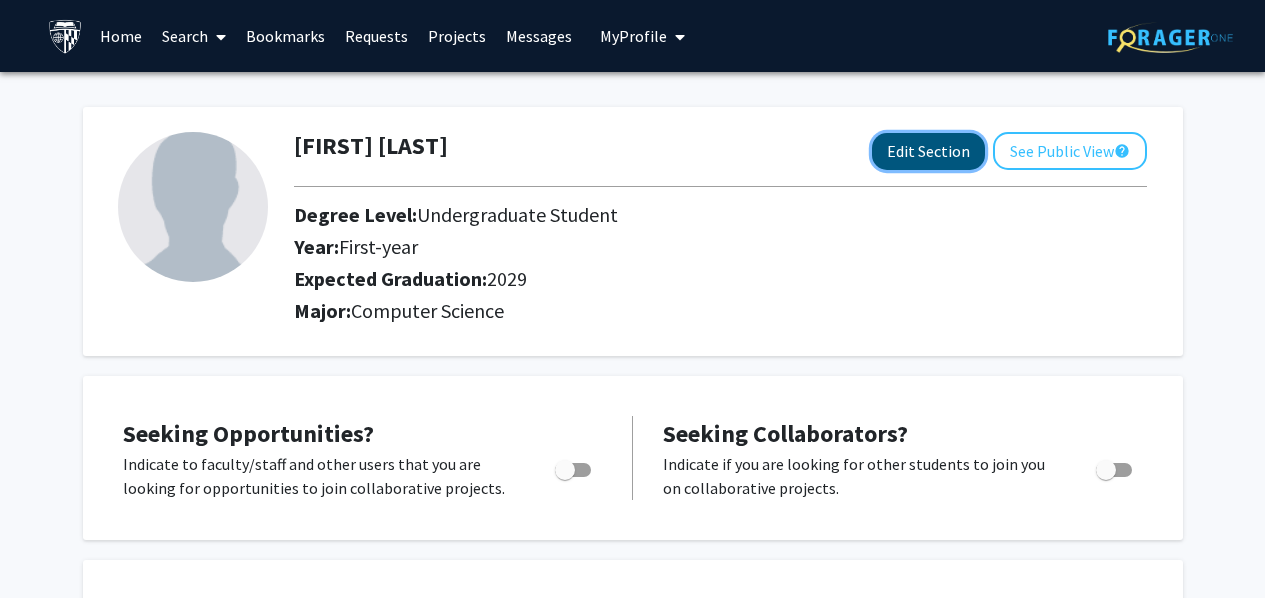 click on "Edit Section" 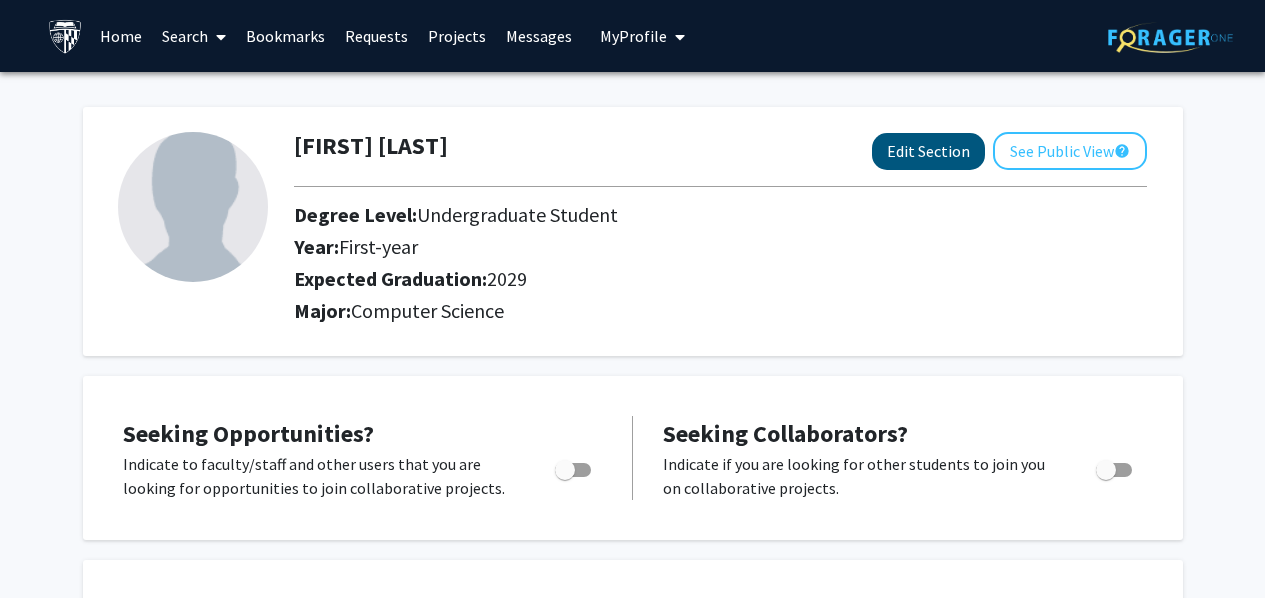 select on "first-year" 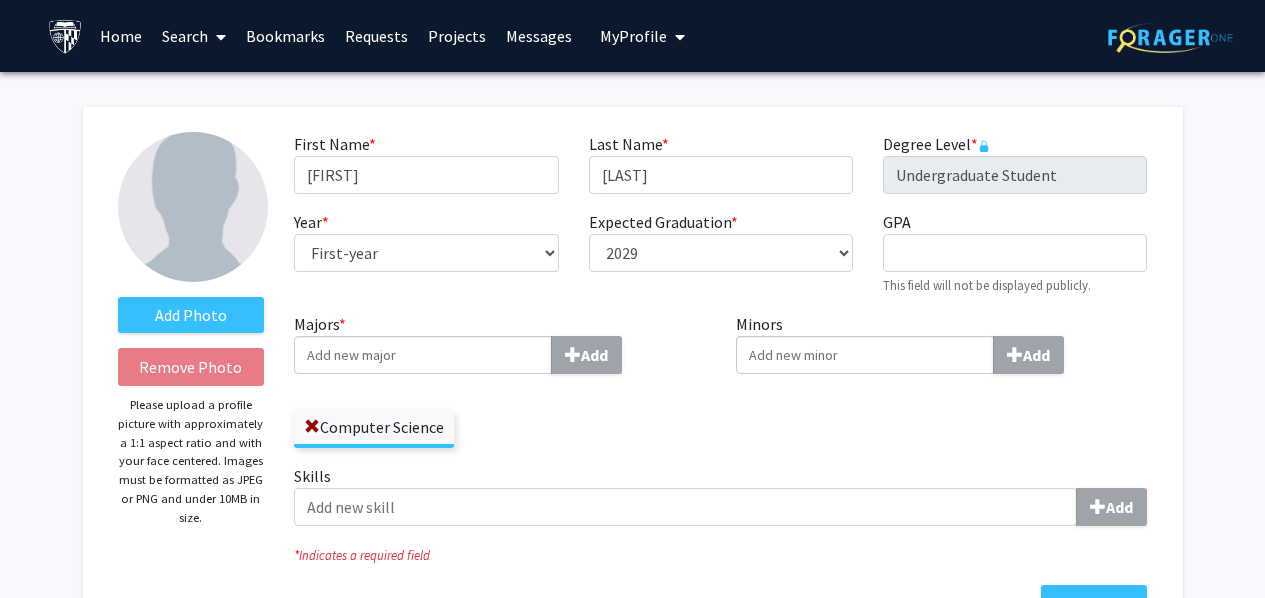 click on "Majors  * Add" at bounding box center (423, 355) 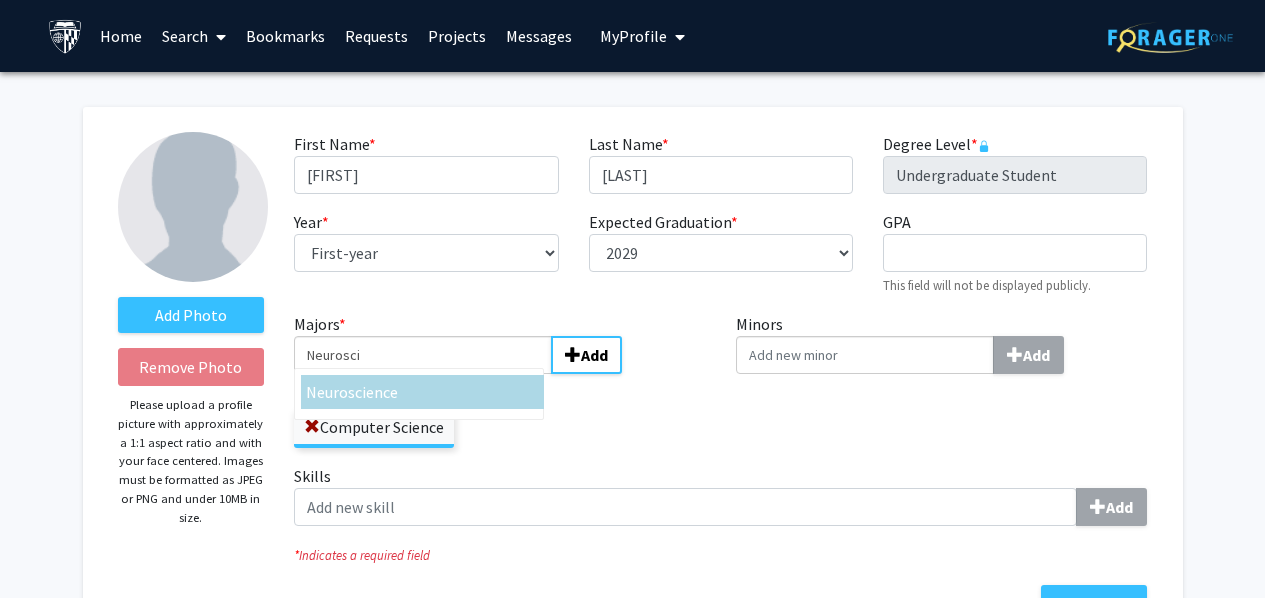 type on "Neurosci" 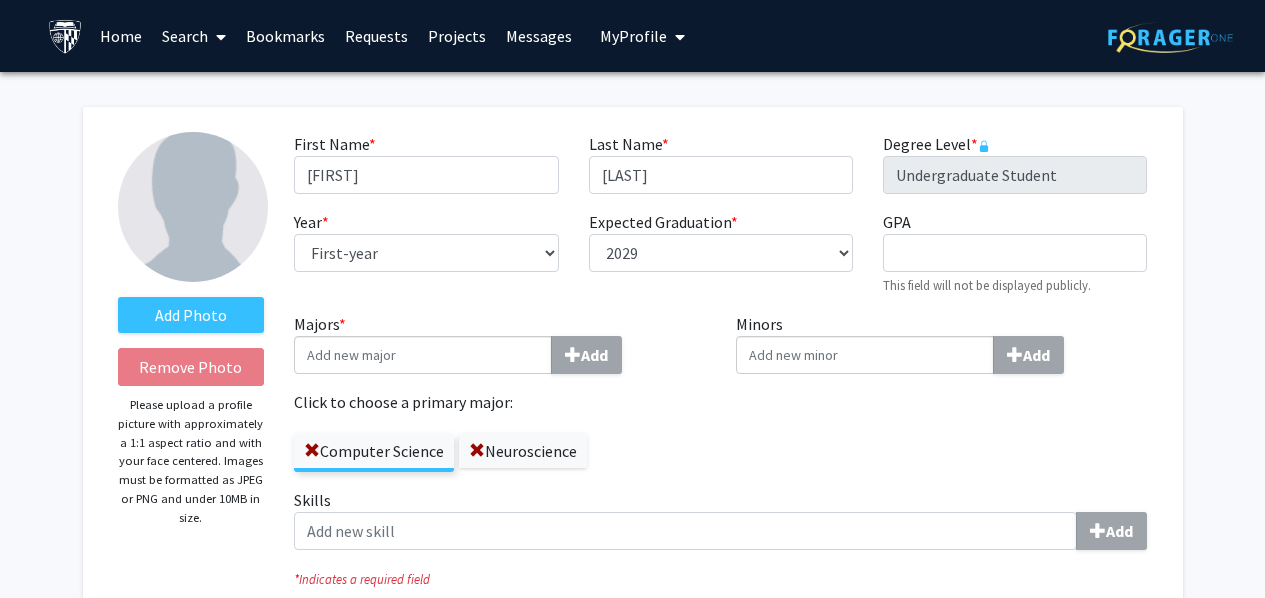click on "Computer Science" 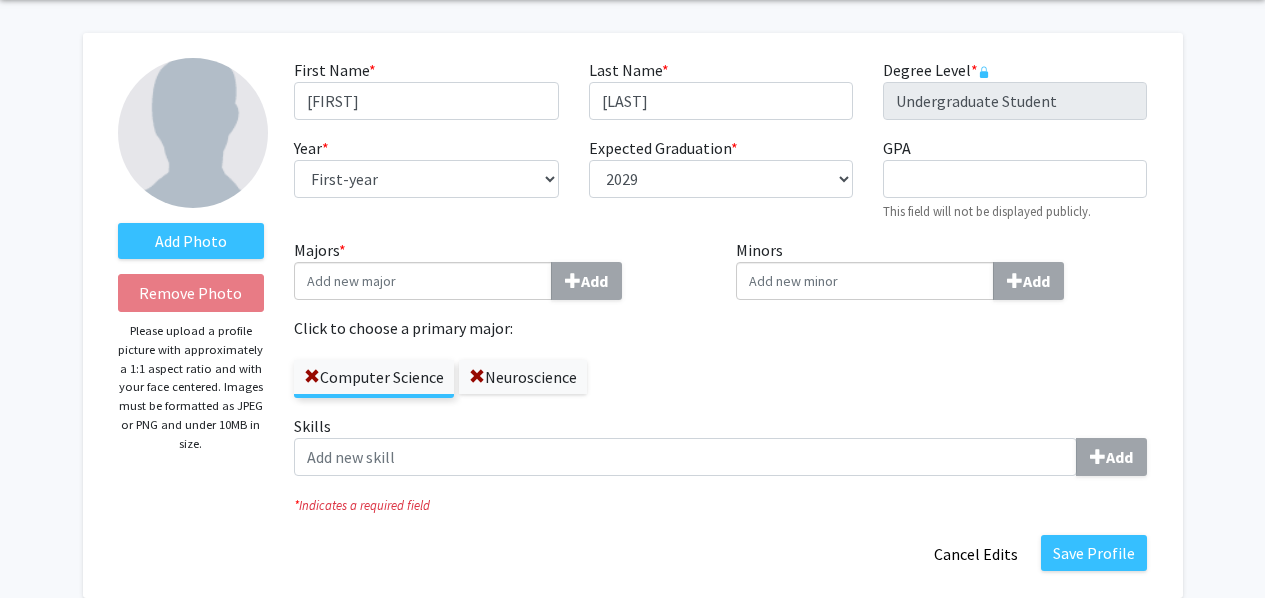 scroll, scrollTop: 0, scrollLeft: 0, axis: both 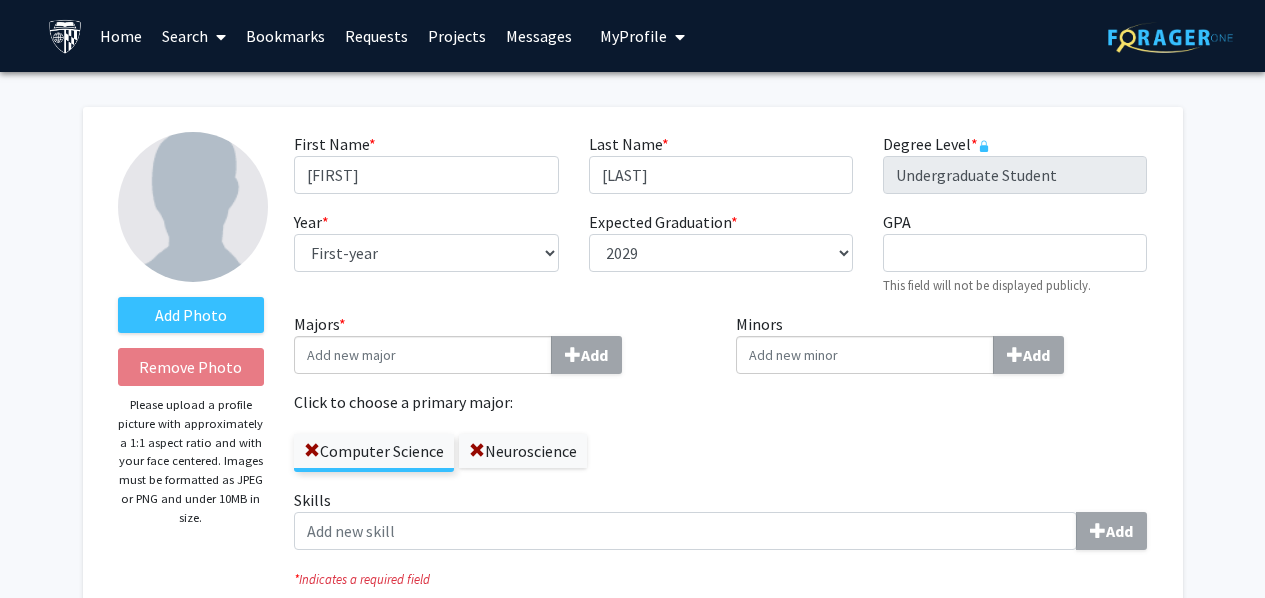 click on "Search" at bounding box center [194, 36] 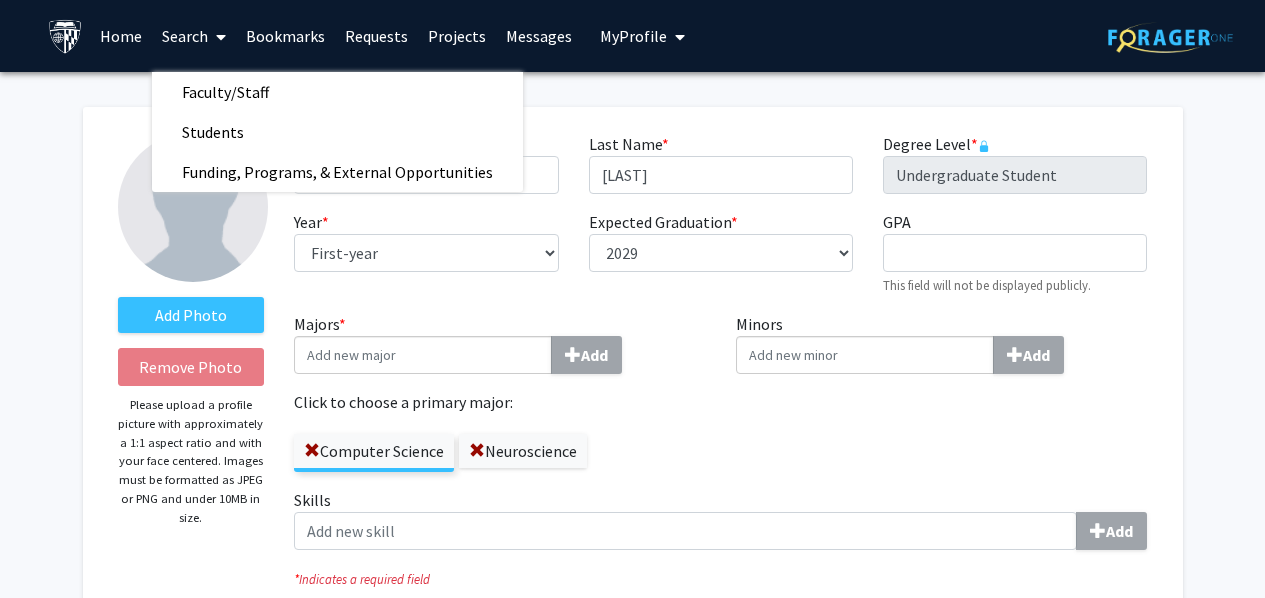 click on "Minors  Add" 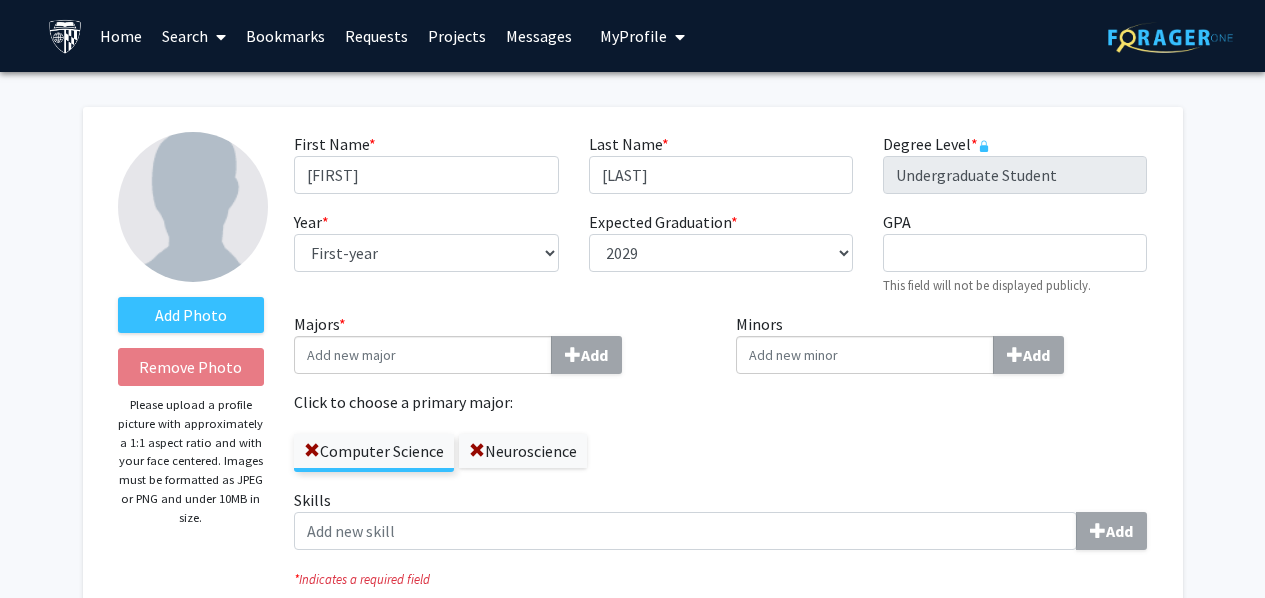 click at bounding box center (217, 37) 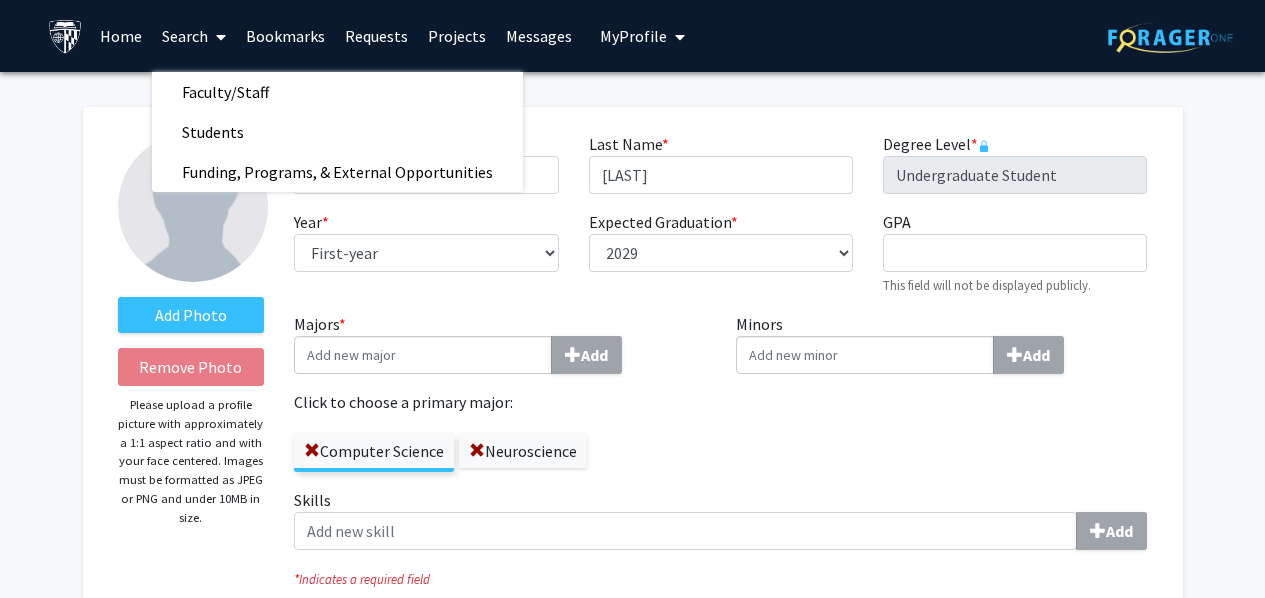 click 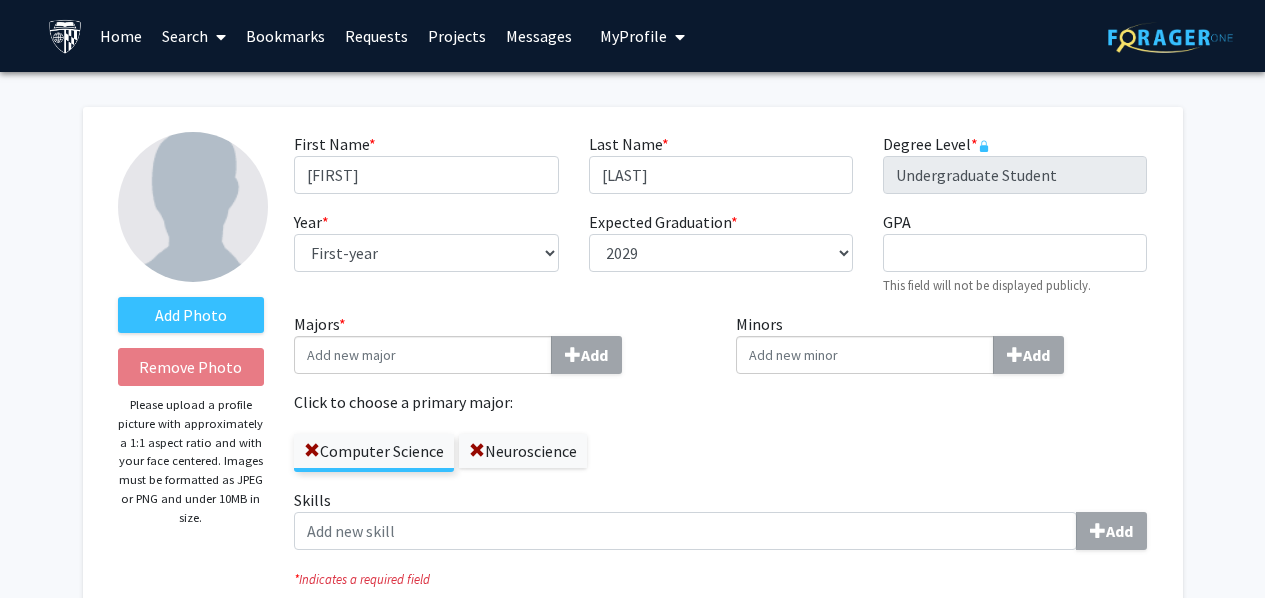 click on "Home" at bounding box center (121, 36) 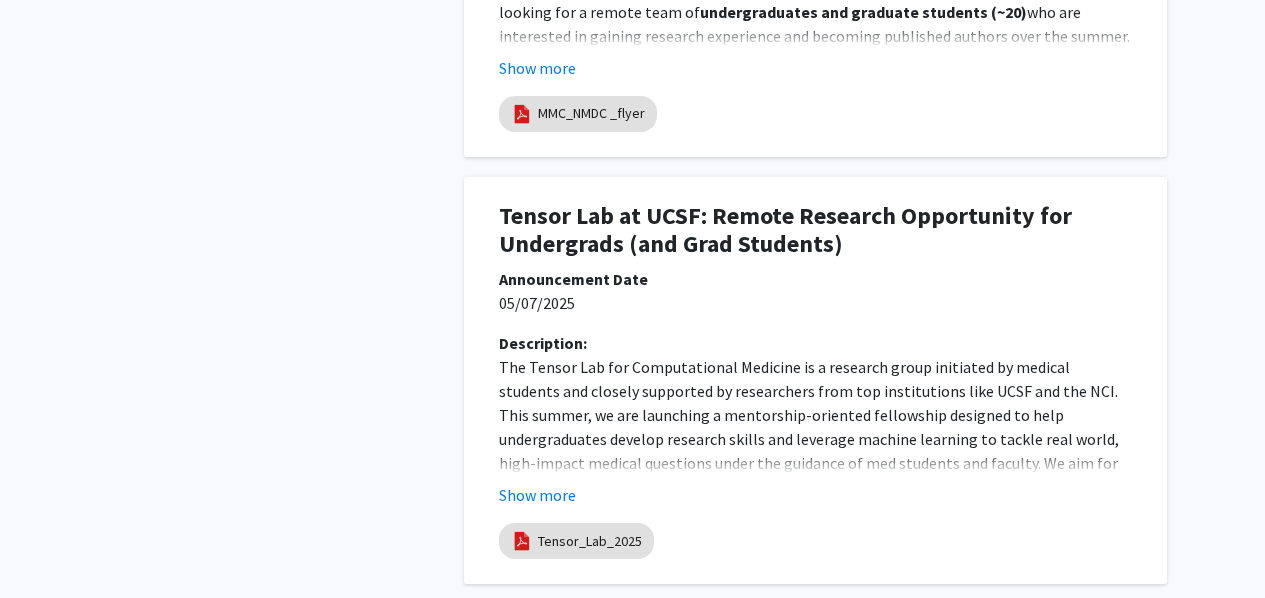 scroll, scrollTop: 1100, scrollLeft: 0, axis: vertical 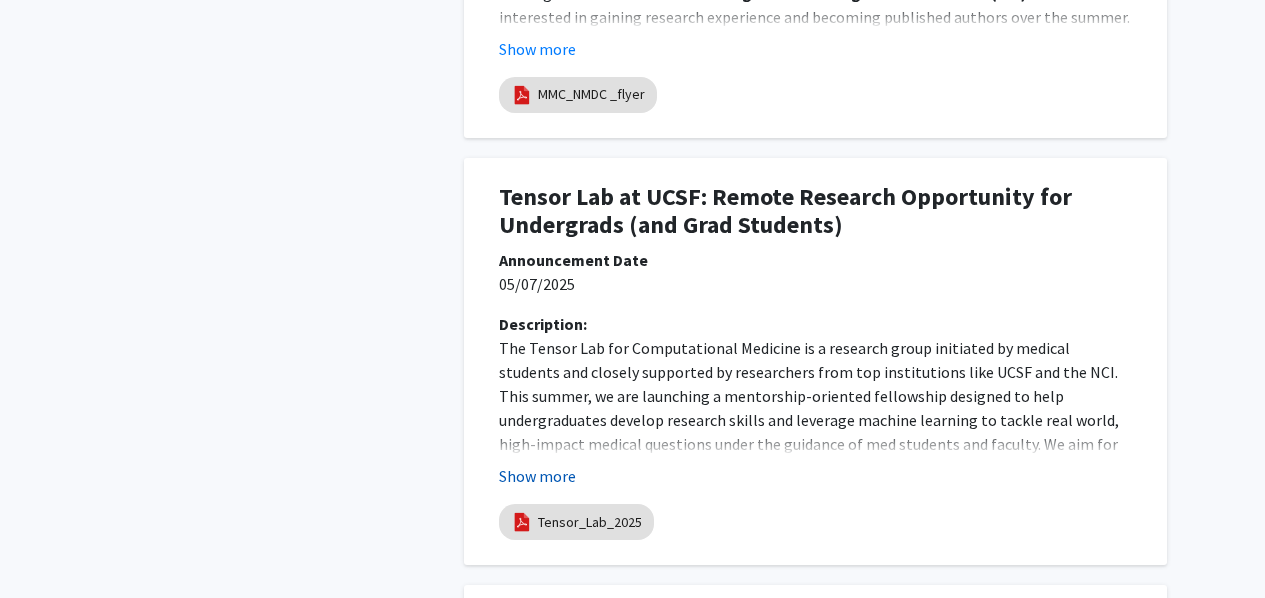 click on "Show more" 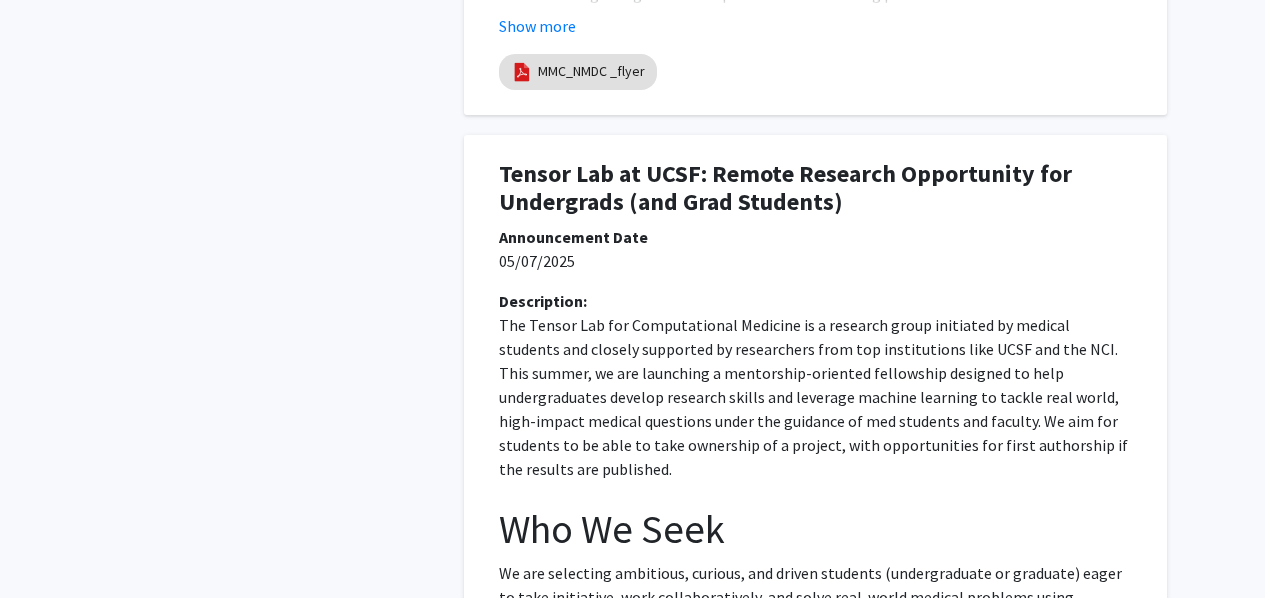 scroll, scrollTop: 1100, scrollLeft: 0, axis: vertical 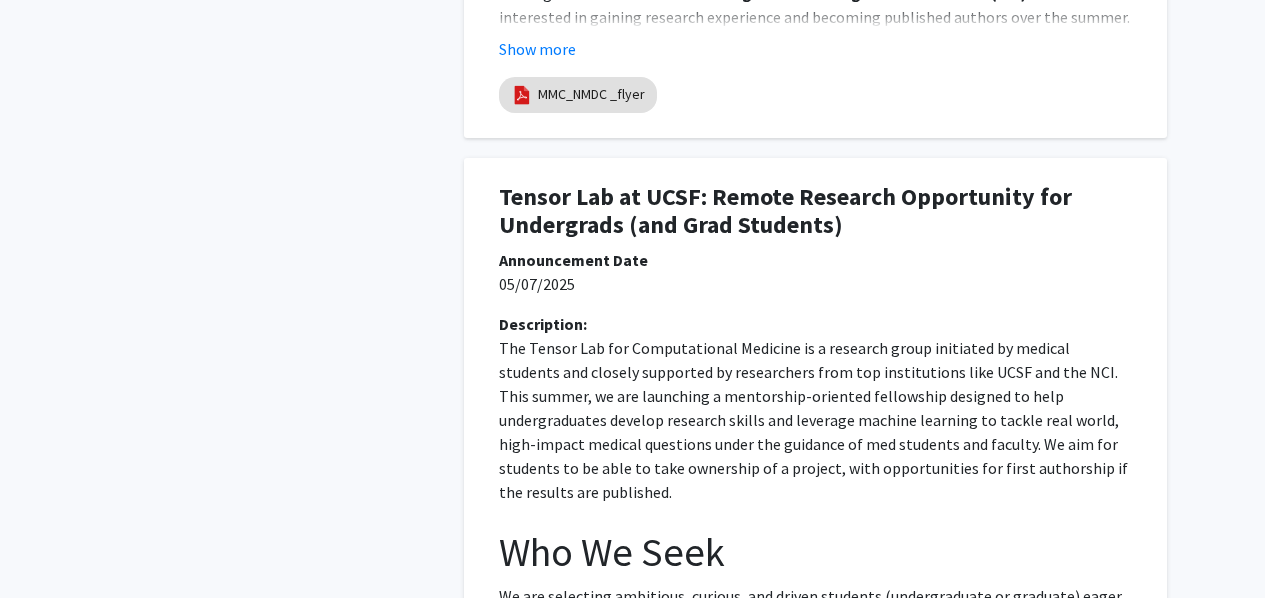 click on "Tensor Lab at UCSF: Remote Research Opportunity for Undergrads (and Grad Students)" 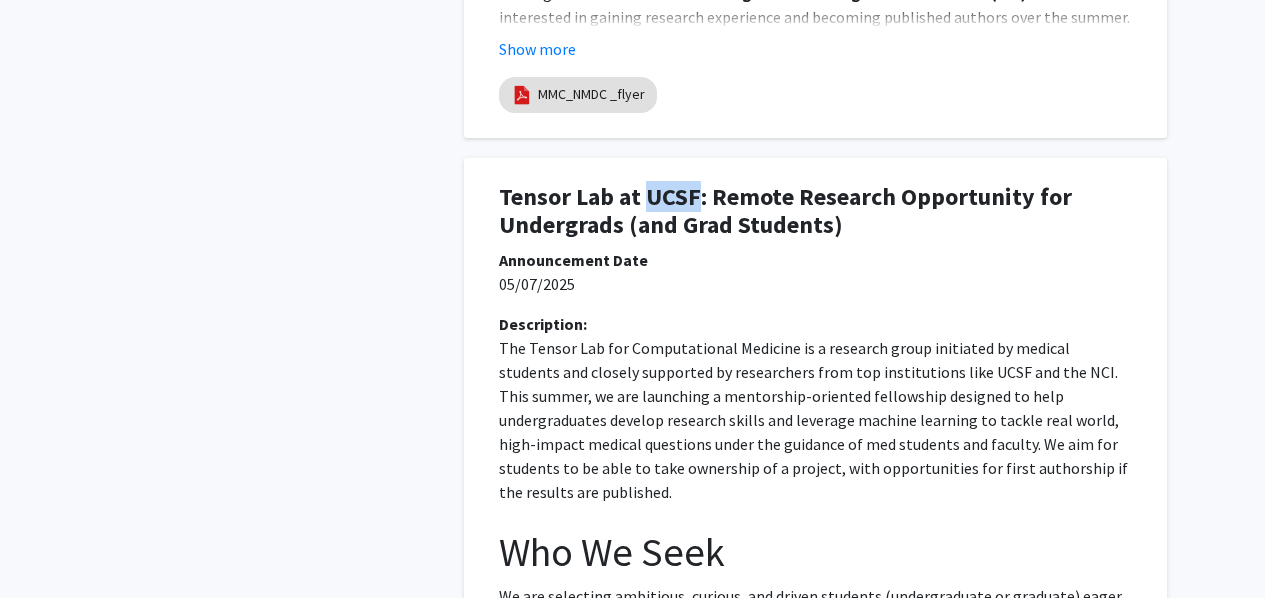 click on "Tensor Lab at UCSF: Remote Research Opportunity for Undergrads (and Grad Students)" 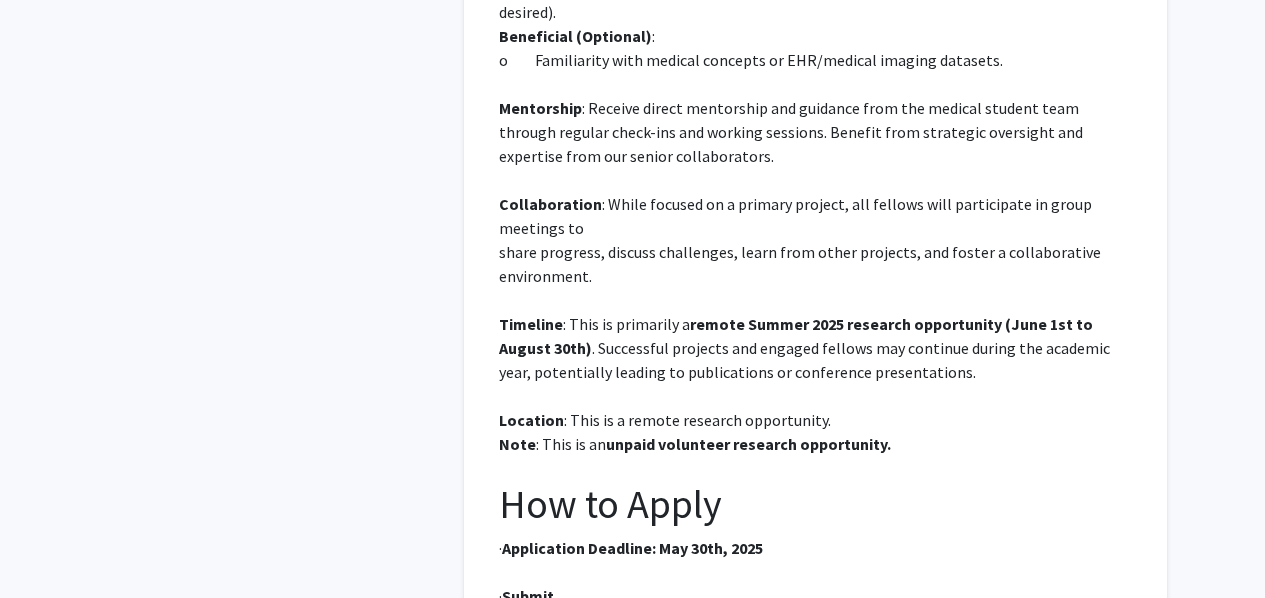 scroll, scrollTop: 2500, scrollLeft: 0, axis: vertical 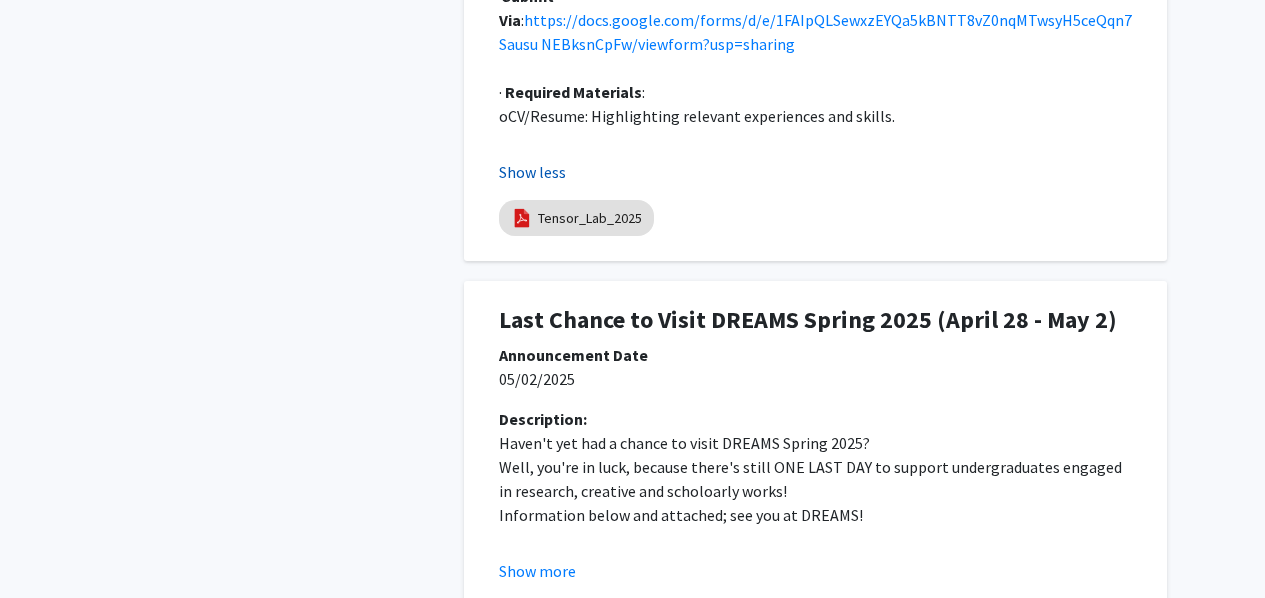 click on "Show less" 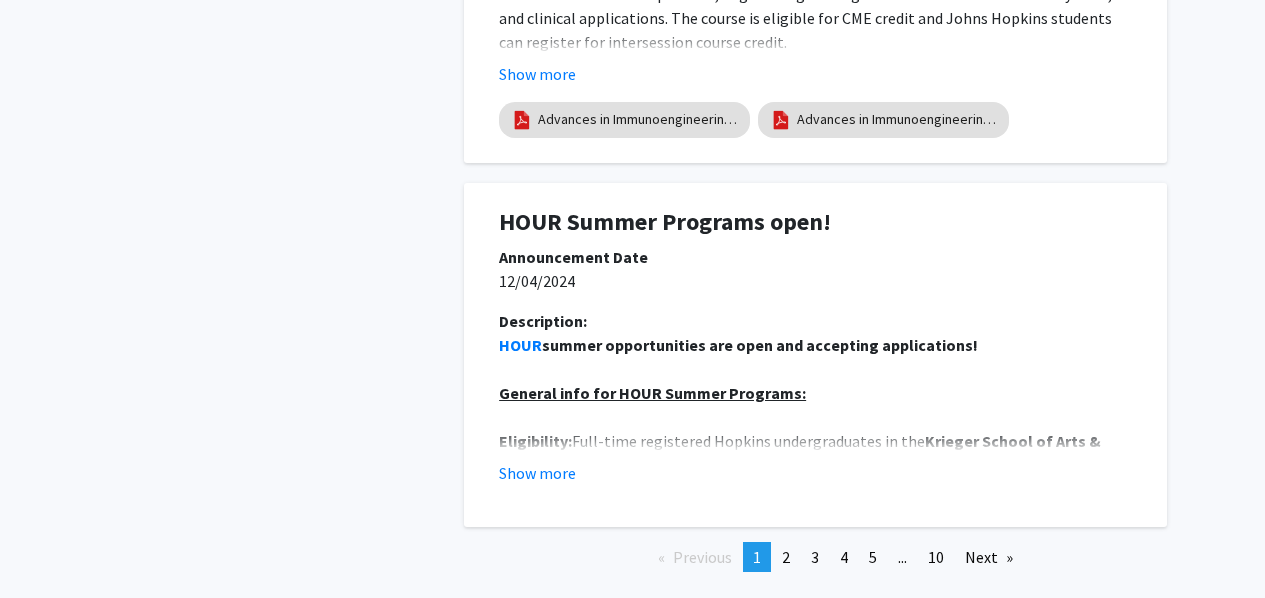 scroll, scrollTop: 3986, scrollLeft: 0, axis: vertical 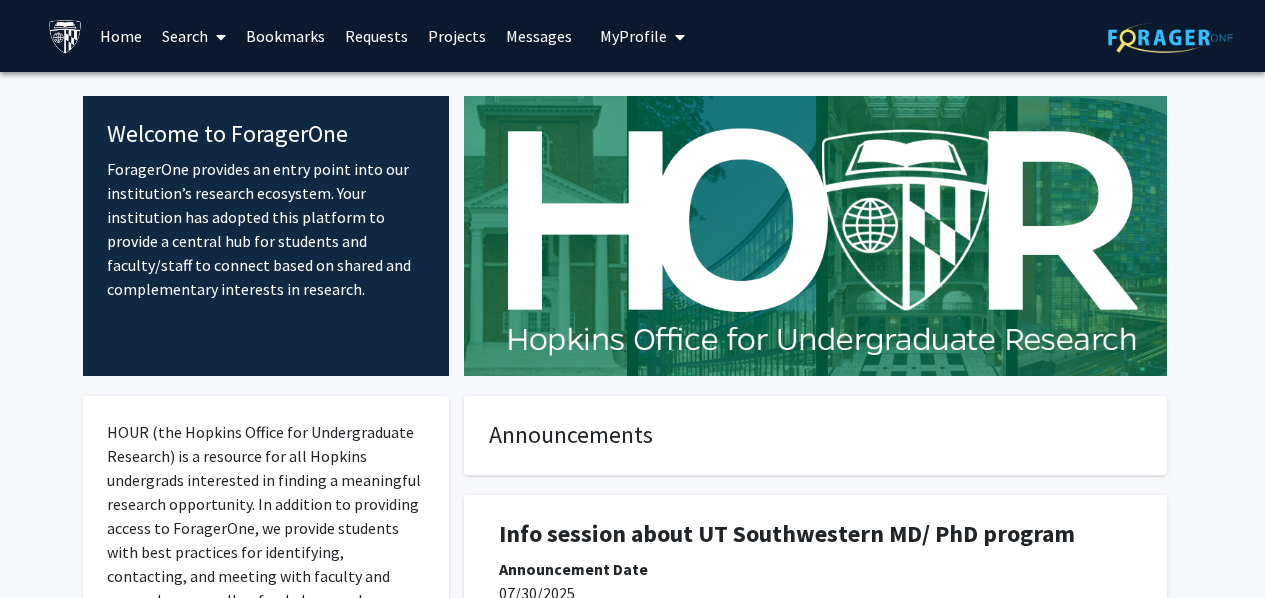 click on "Search" at bounding box center (194, 36) 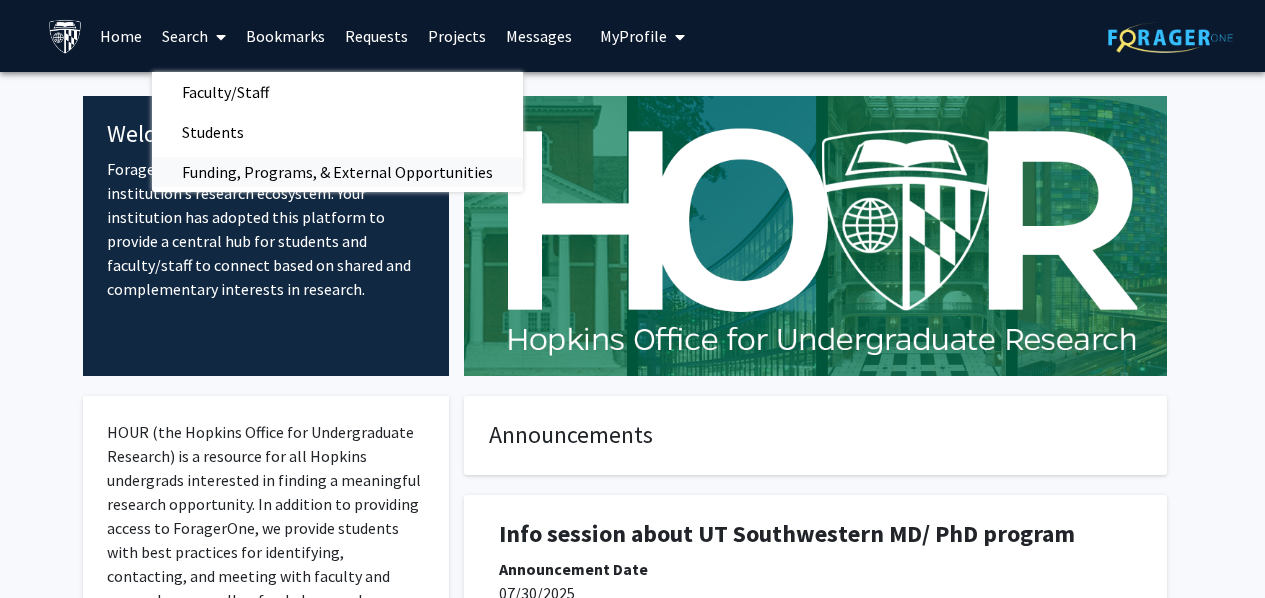 click on "Funding, Programs, & External Opportunities" at bounding box center (337, 172) 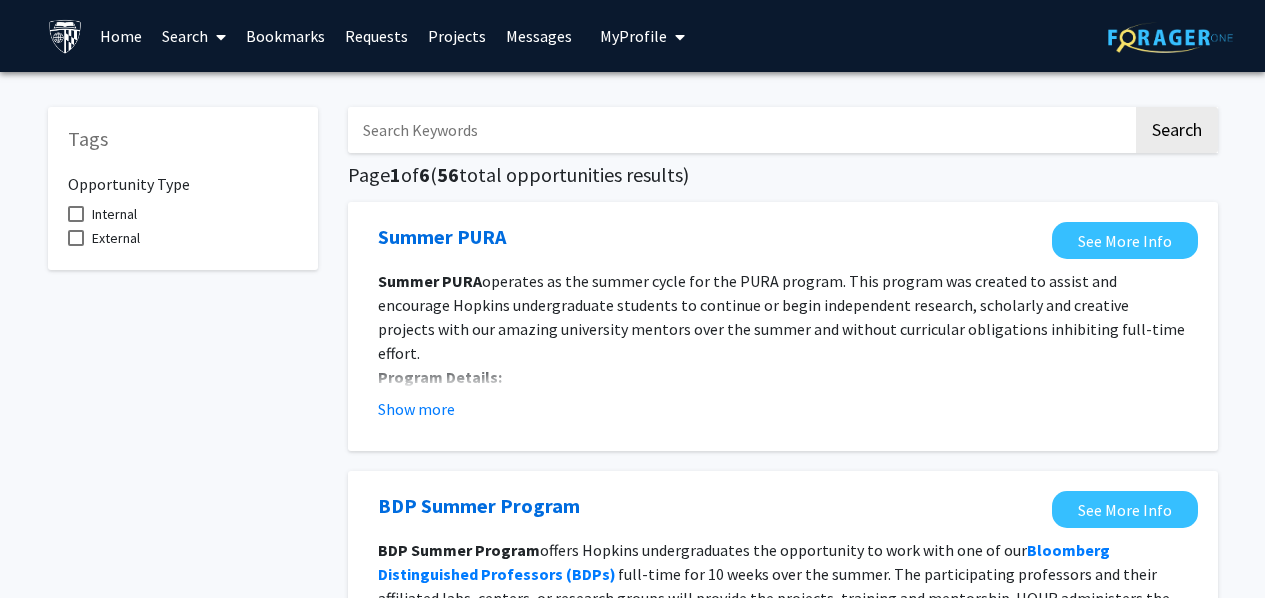 scroll, scrollTop: 100, scrollLeft: 0, axis: vertical 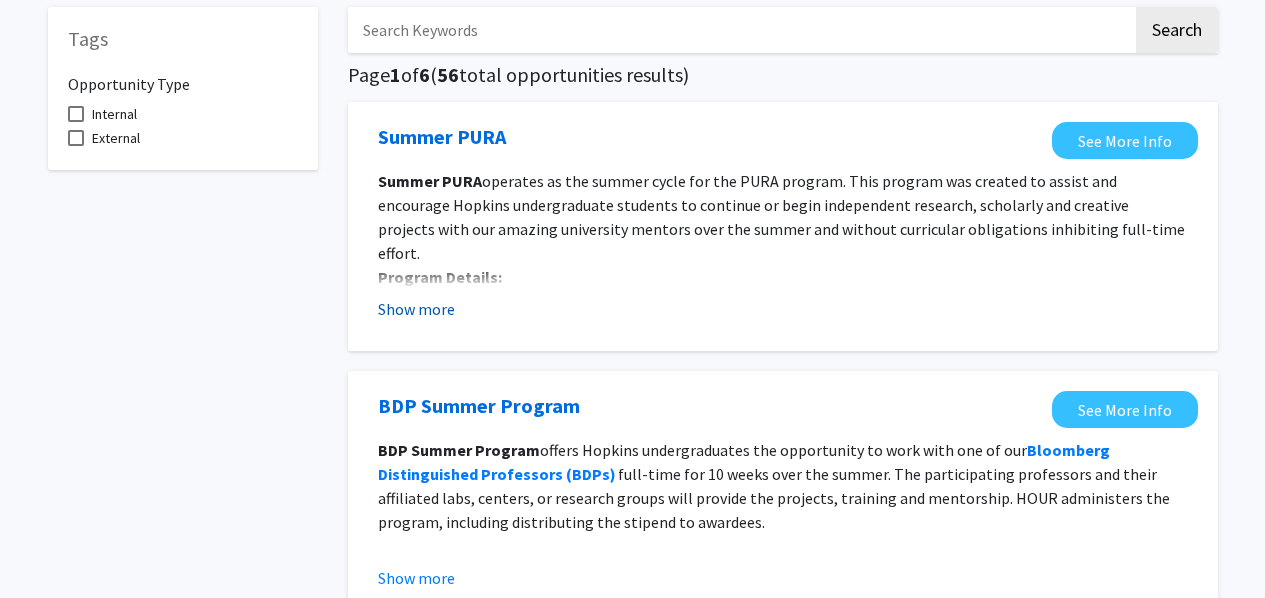 click on "Show more" 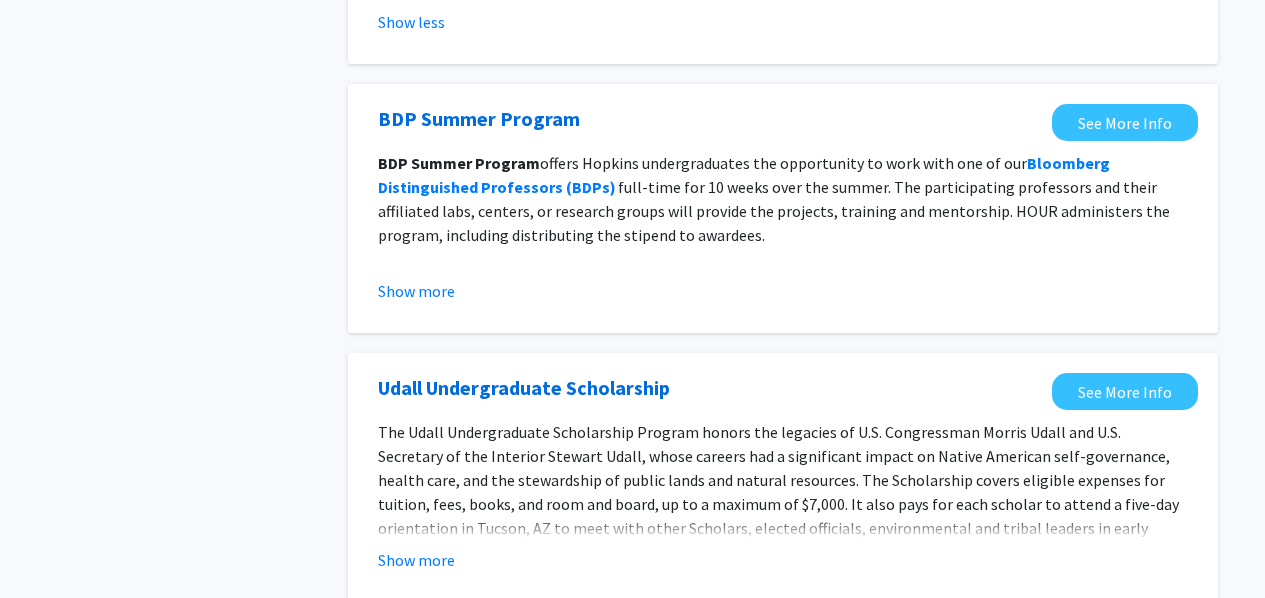 scroll, scrollTop: 800, scrollLeft: 0, axis: vertical 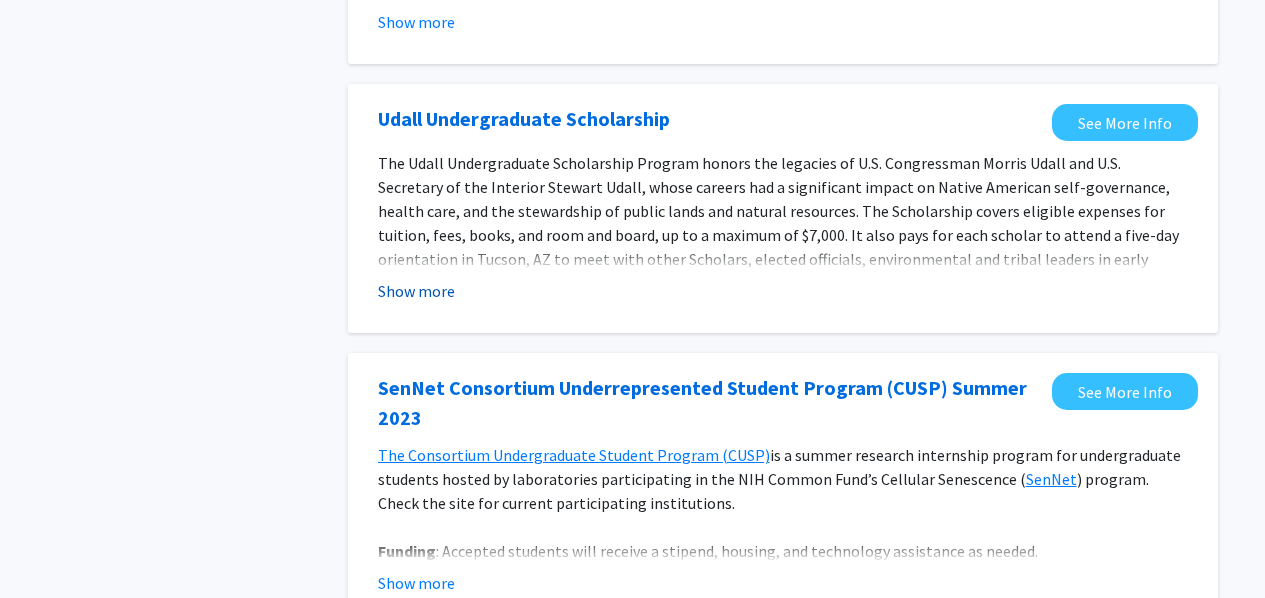 click on "Show more" 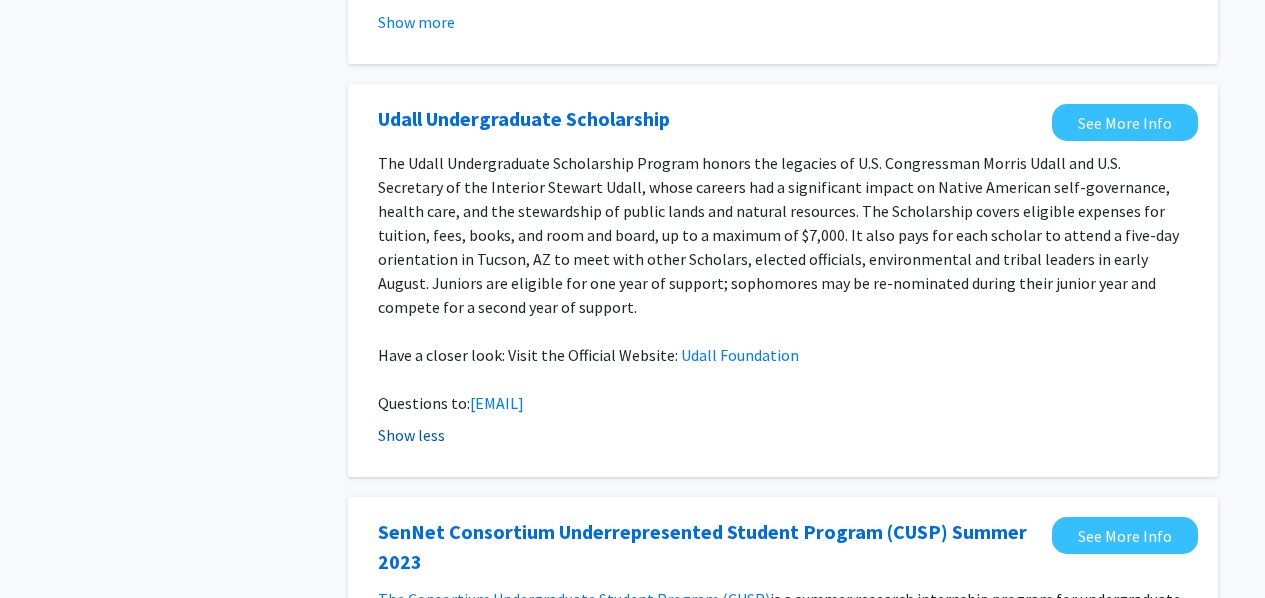 scroll, scrollTop: 900, scrollLeft: 0, axis: vertical 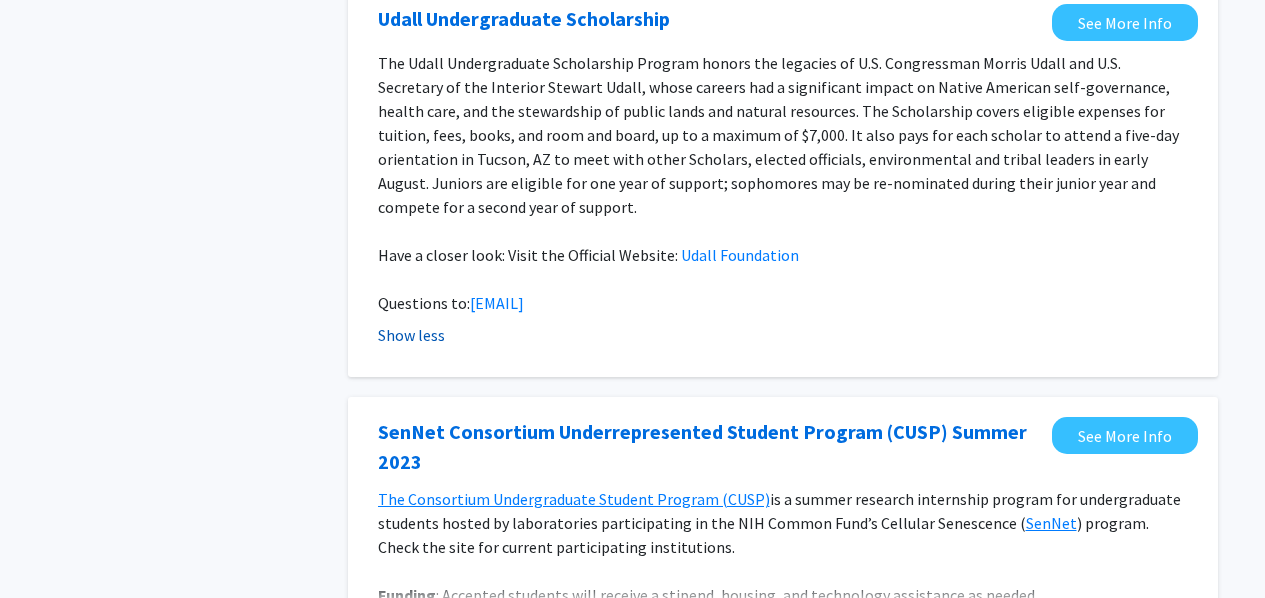 click on "Show less" 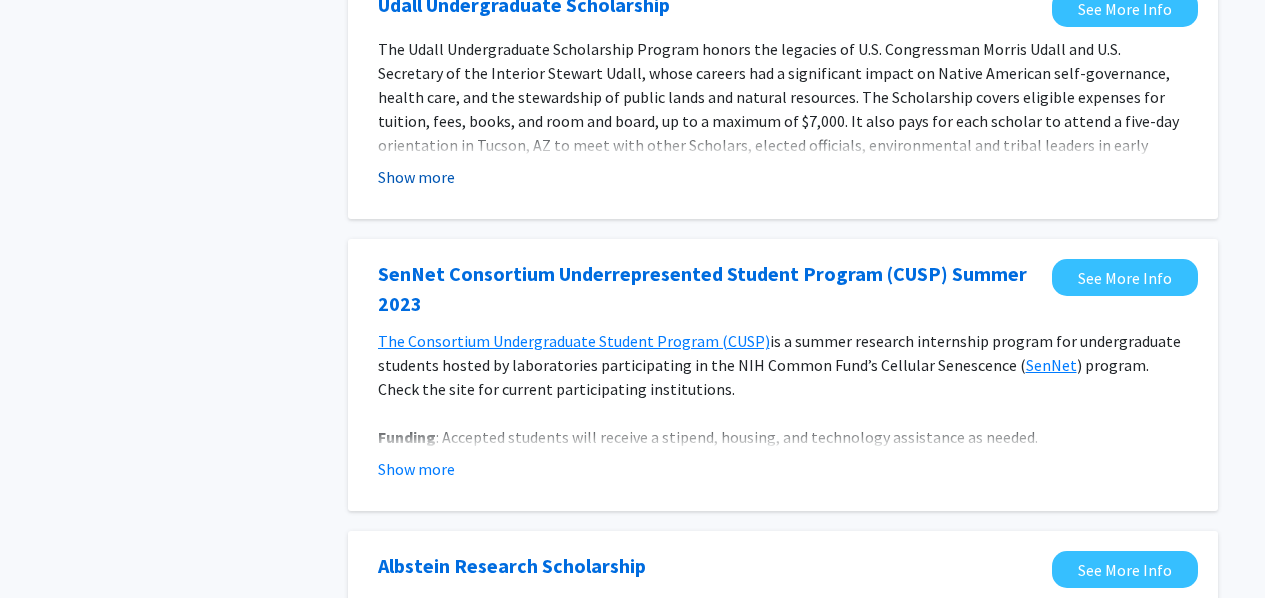 scroll, scrollTop: 1100, scrollLeft: 0, axis: vertical 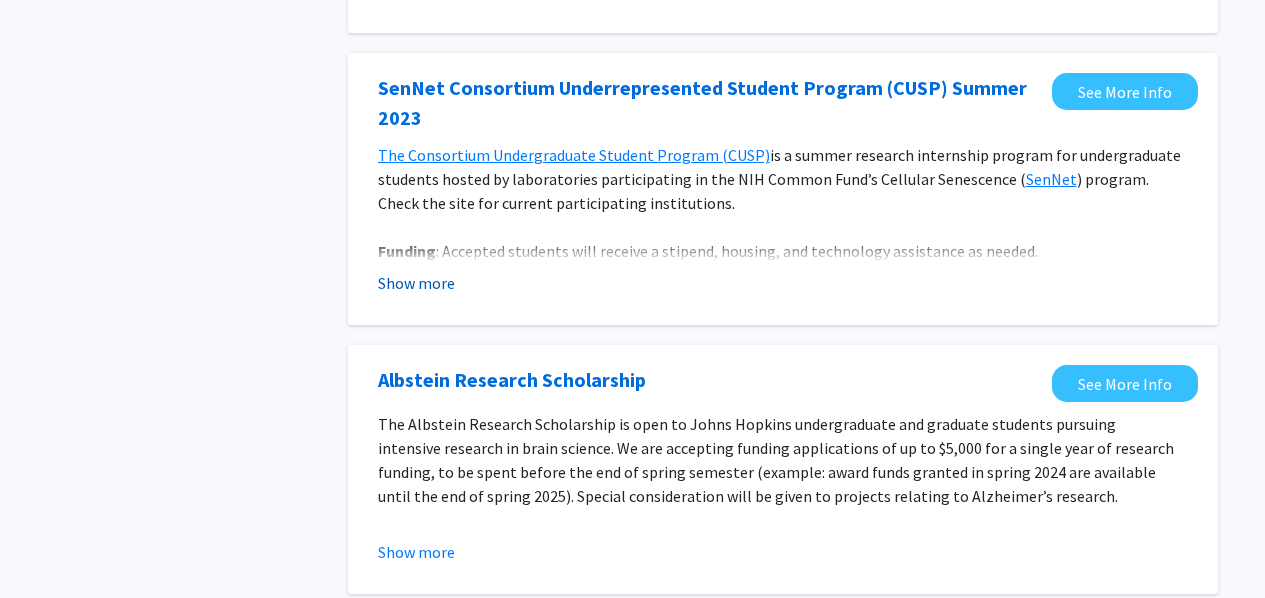 click on "Show more" 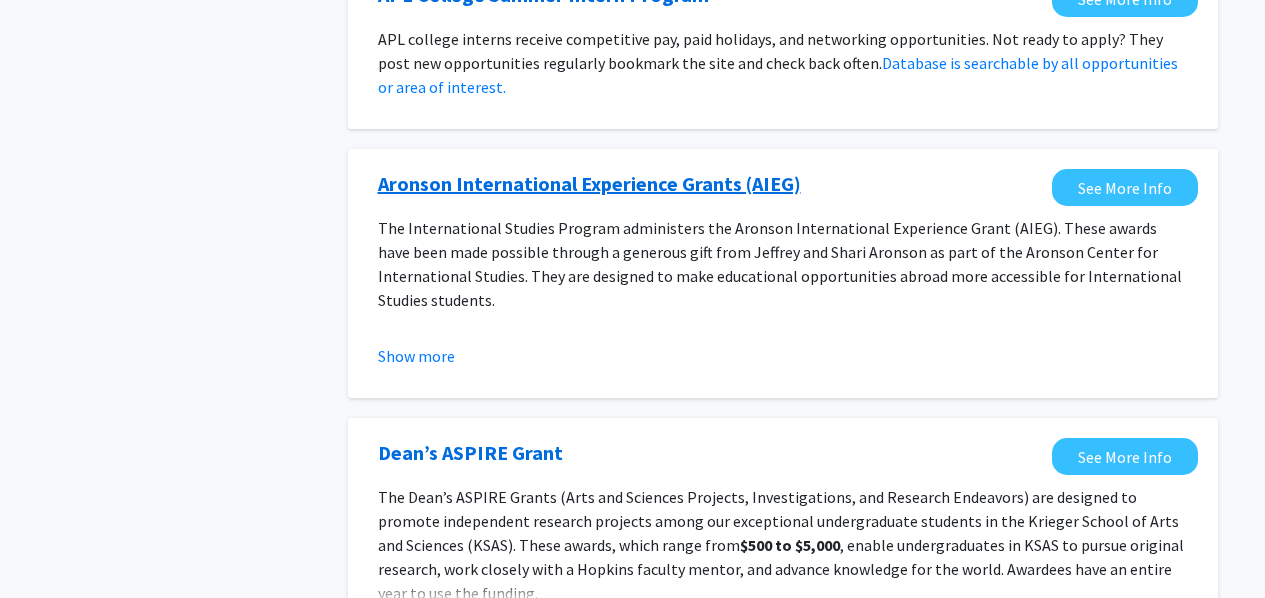 scroll, scrollTop: 1800, scrollLeft: 0, axis: vertical 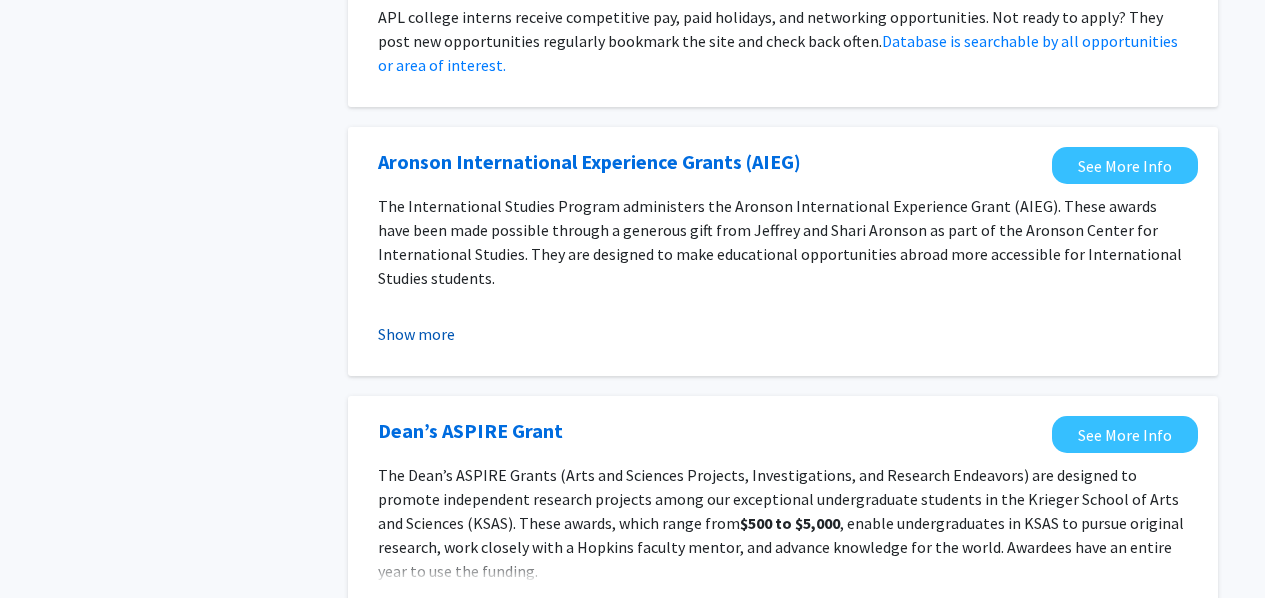 click on "Show more" 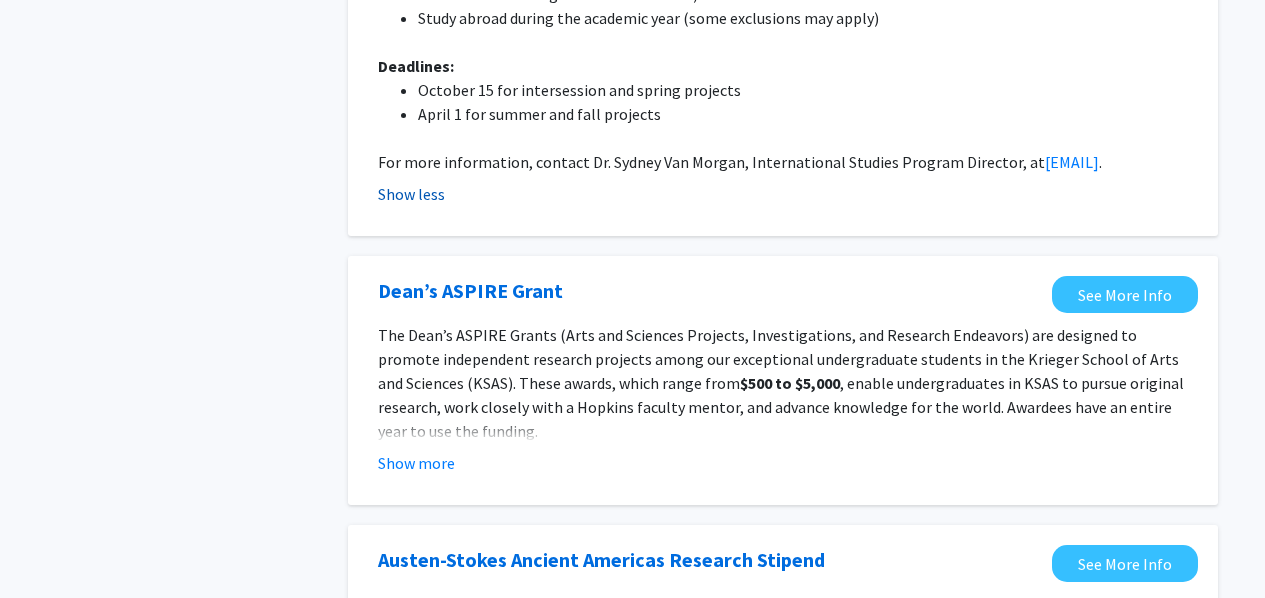 scroll, scrollTop: 2400, scrollLeft: 0, axis: vertical 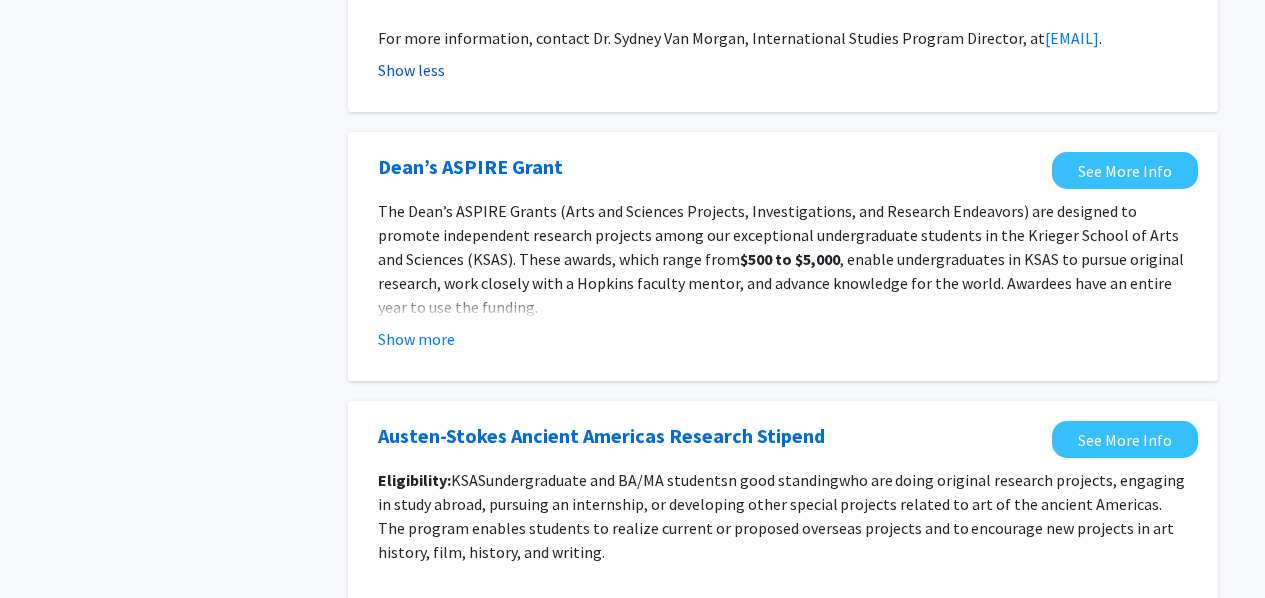 click on "Show more" 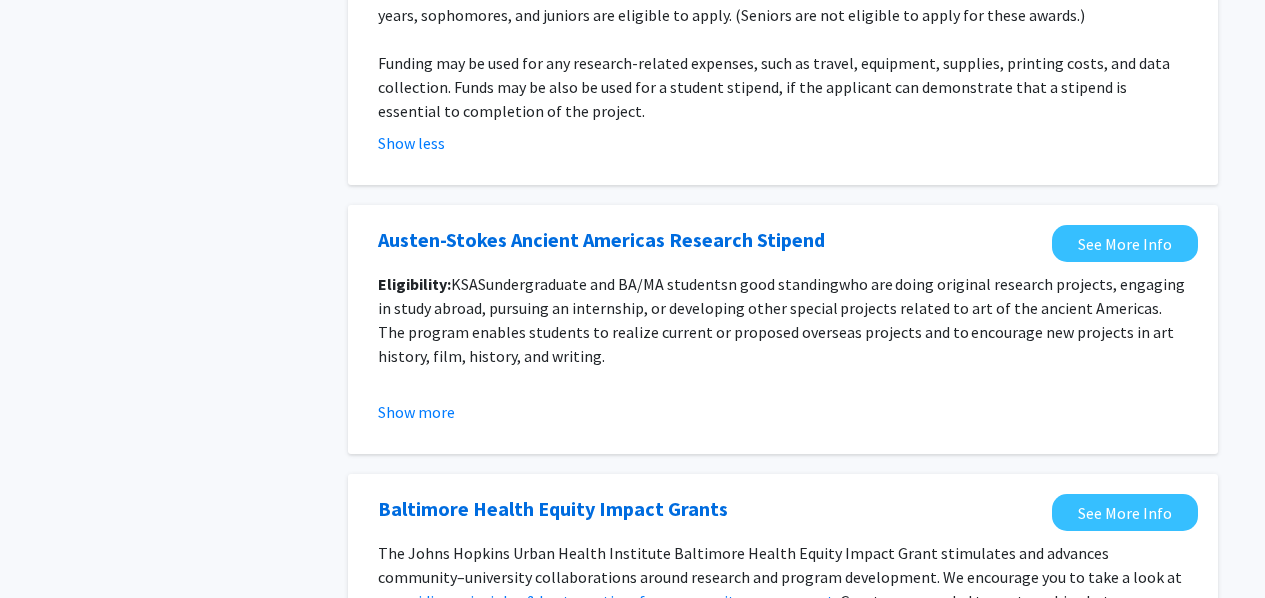 scroll, scrollTop: 2800, scrollLeft: 0, axis: vertical 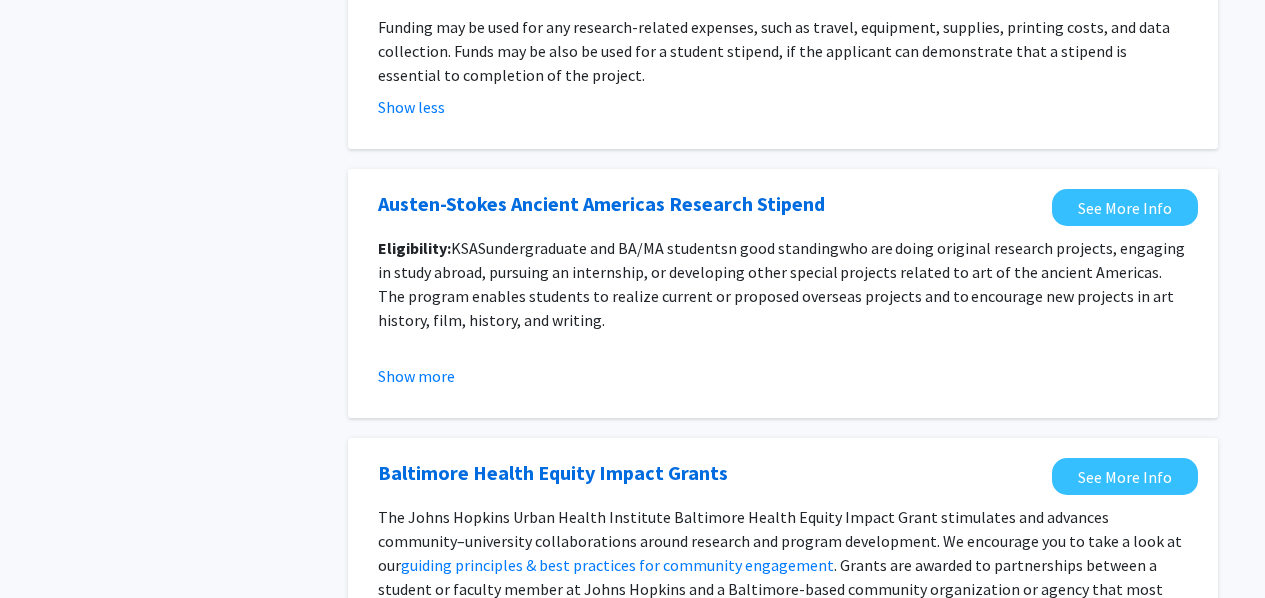 click on "Eligibility: KSAS undergraduate and BA/MA students n good standing who are doing original research projects, engaging in study abroad, pursuing an internship, or developing other special projects related to art of the ancient Americas. The program enables students to realize current or proposed overseas projects and to encourage new projects in art history, film, history, and writing." 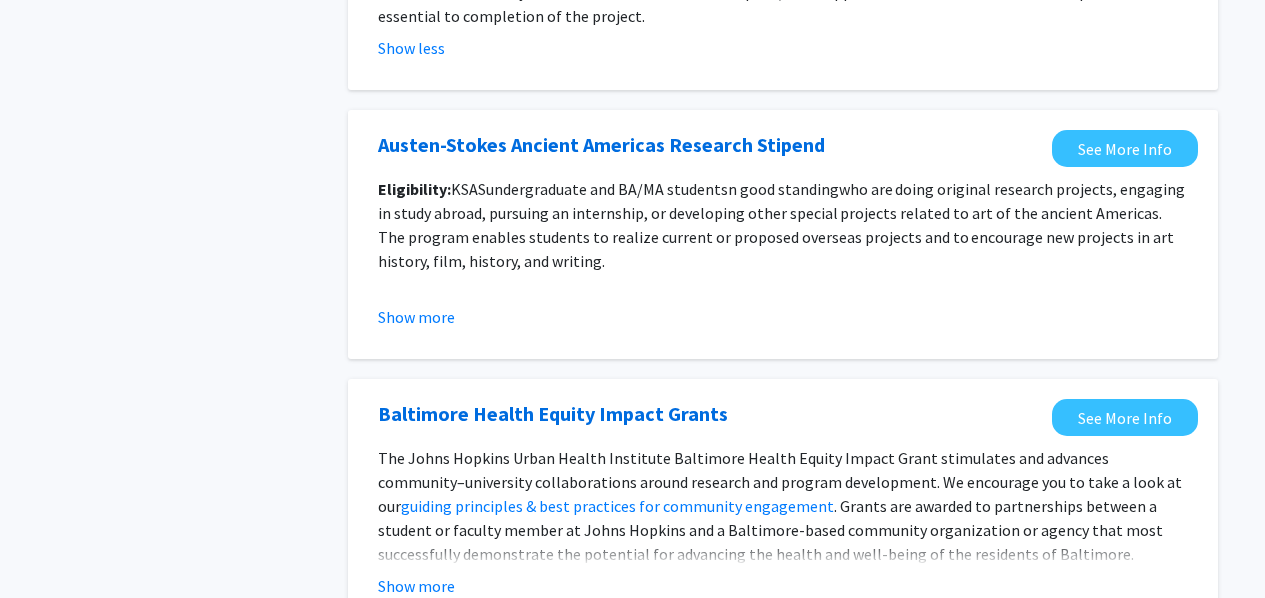 scroll, scrollTop: 2900, scrollLeft: 0, axis: vertical 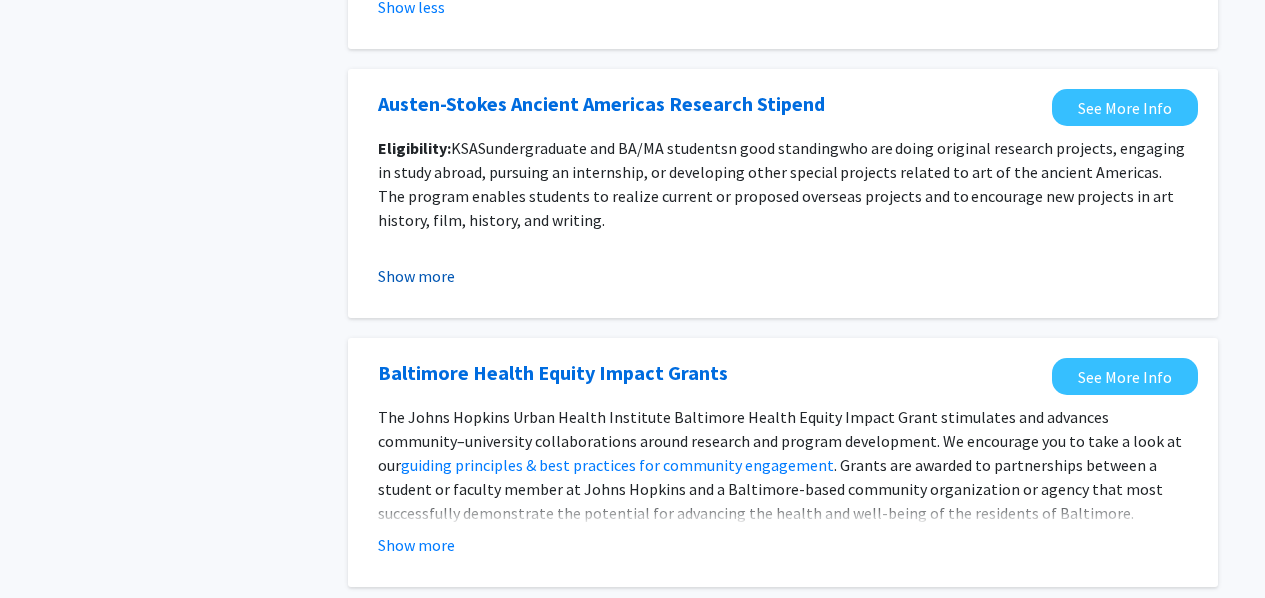 click on "Show more" 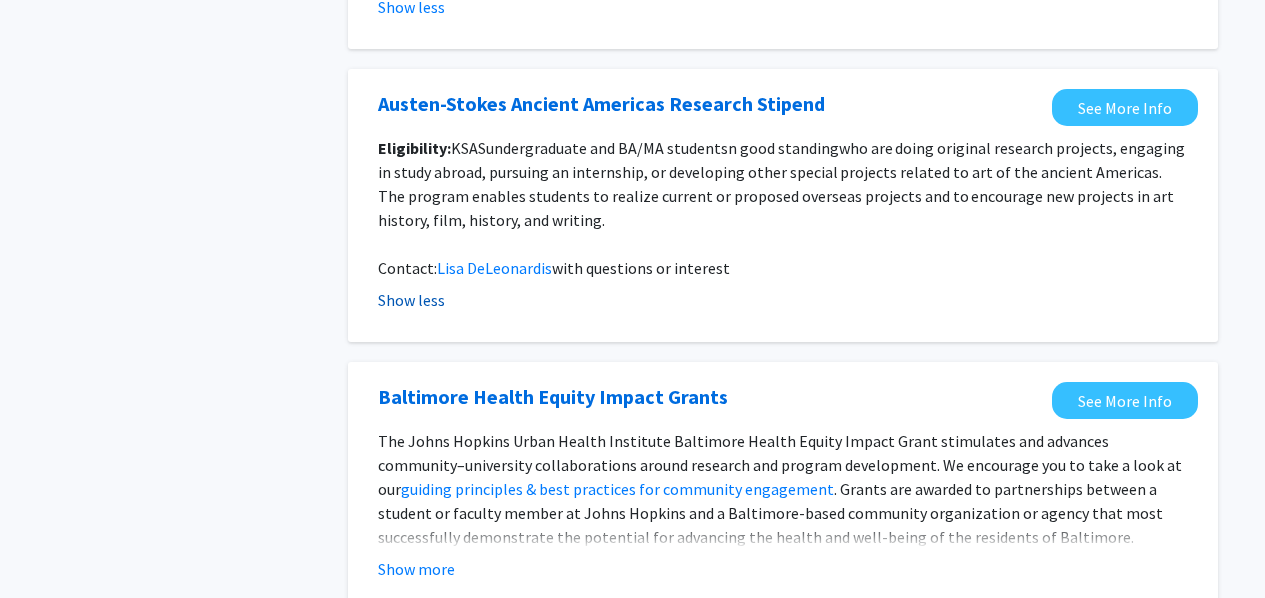 click on "Show less" 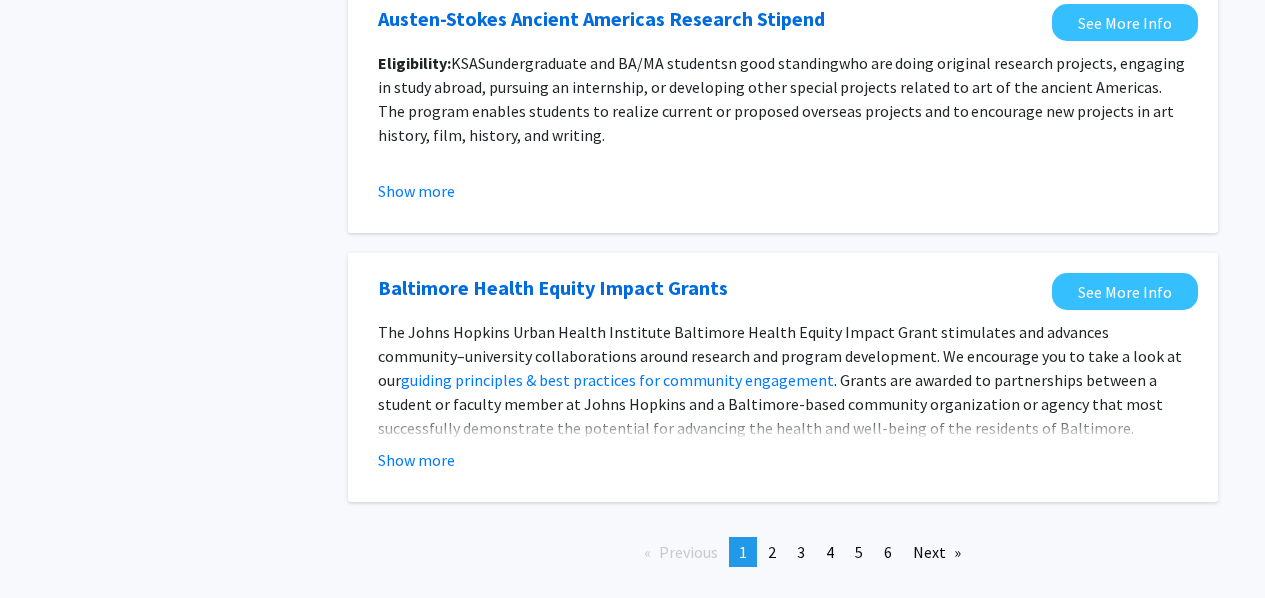 scroll, scrollTop: 3051, scrollLeft: 0, axis: vertical 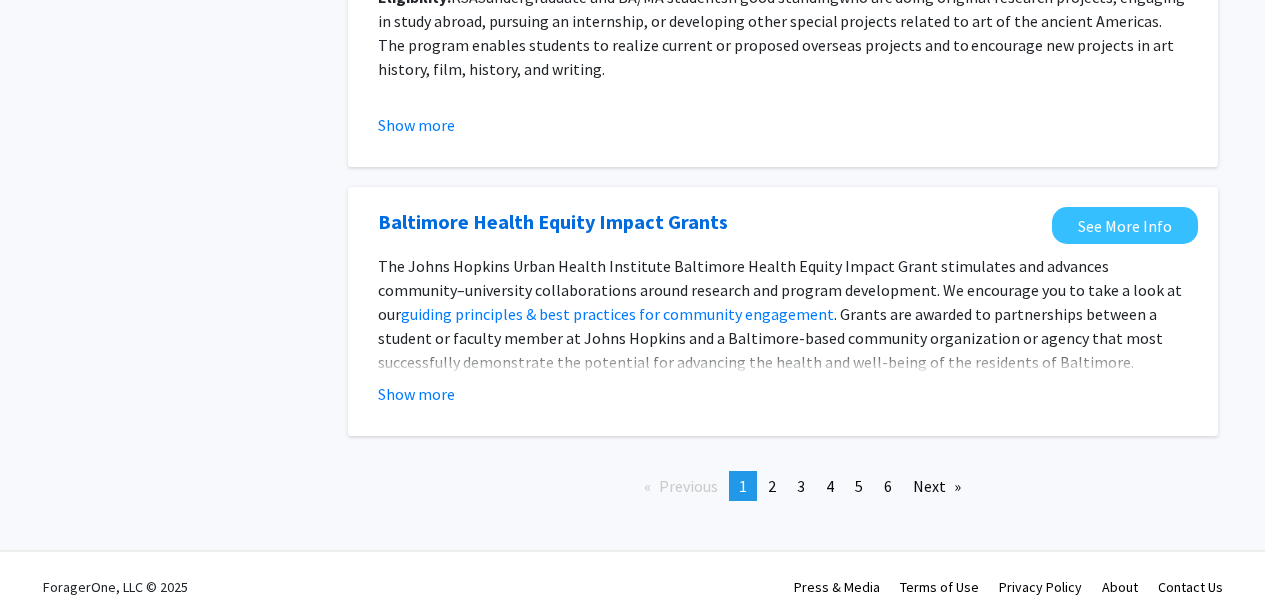 click on "The Johns Hopkins Urban Health Institute Baltimore Health Equity Impact Grant stimulates and advances community–university collaborations around research and program development. We encourage you to take a look at our  guiding principles & best practices for community engagement . Grants are awarded to partnerships between a student or faculty member at Johns Hopkins and a Baltimore-based community organization or agency that most successfully demonstrate the potential for advancing the health and well-being of the residents of Baltimore.  For  Undergraduate Student–Community Research or Program Development Projects the award is $4,000 each Show more" 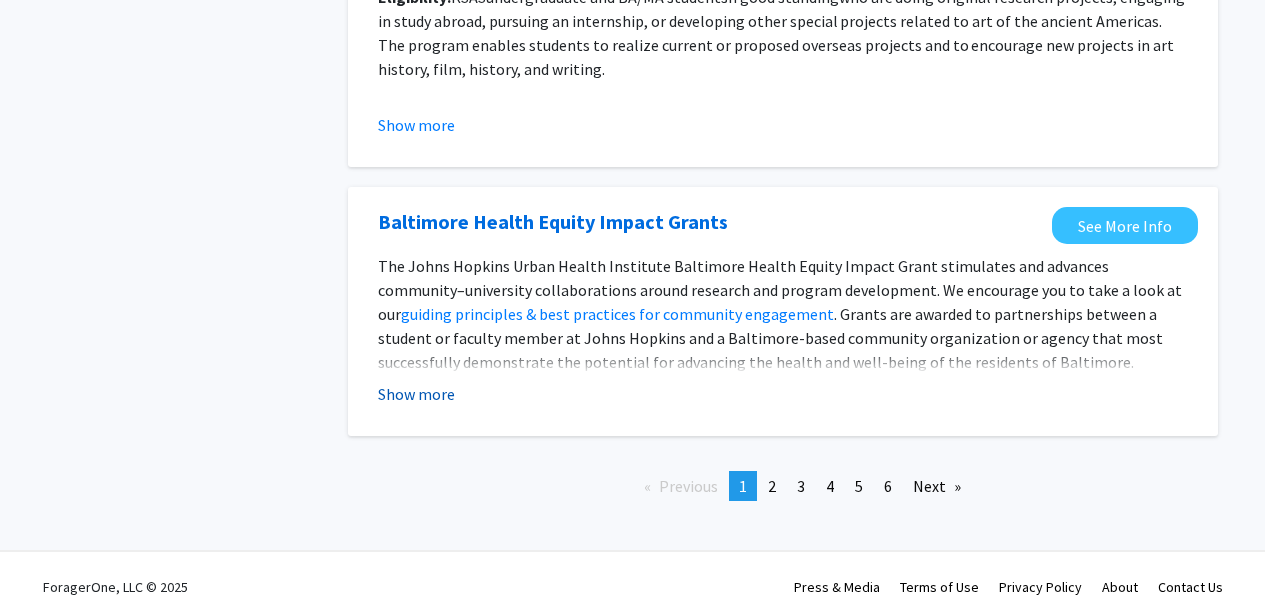 click on "Show more" 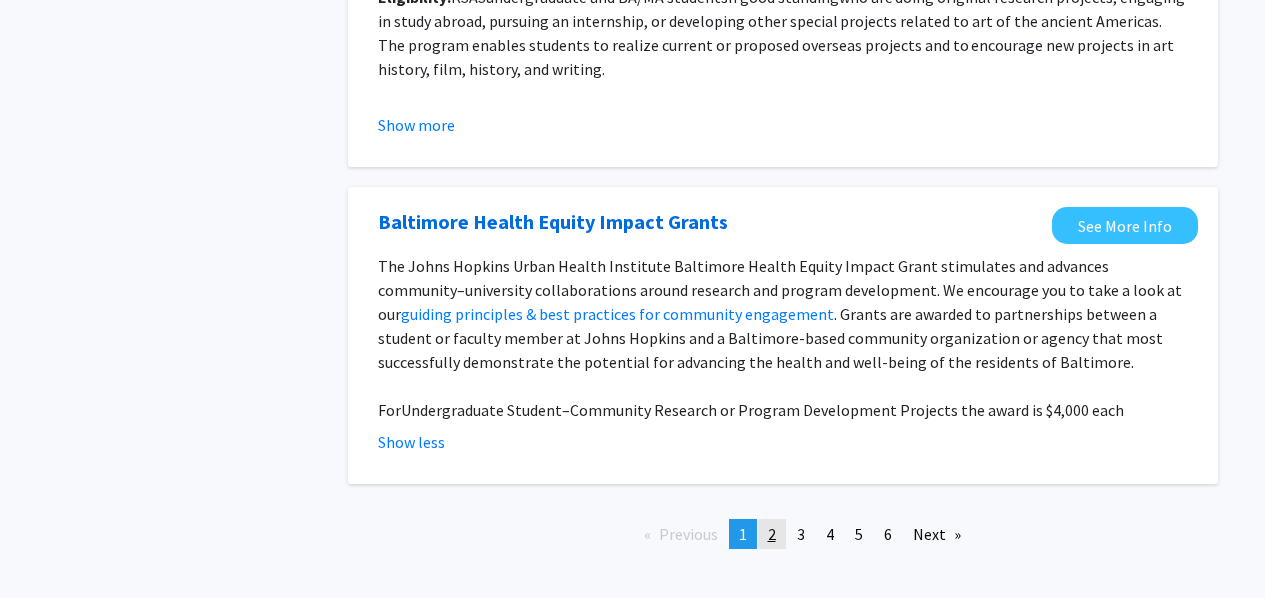 click on "page  2" 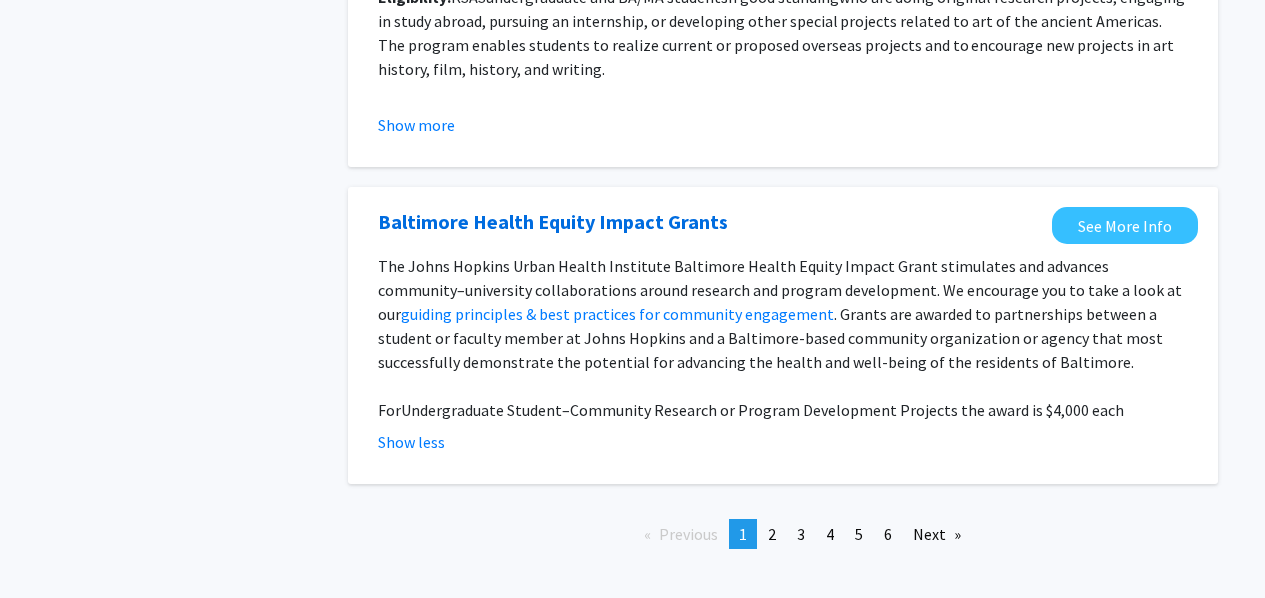 scroll, scrollTop: 0, scrollLeft: 0, axis: both 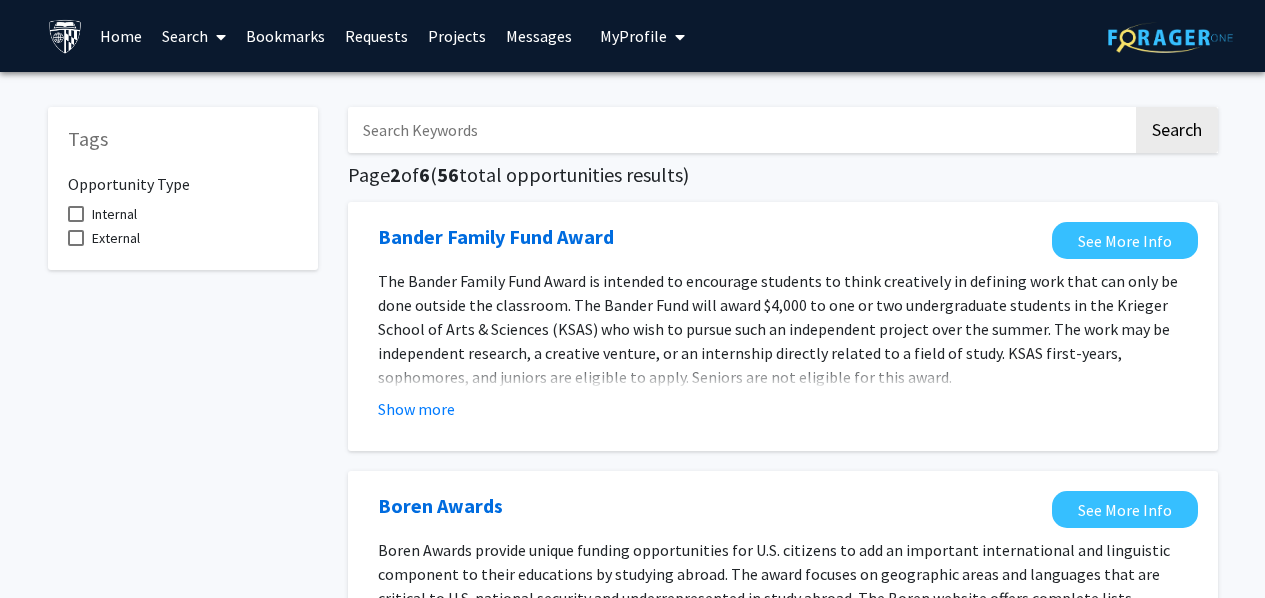 click on "Bander Family Fund Award See More Info The Bander Family Fund Award is intended to encourage students to think creatively in defining work that can only be done outside the classroom. The Bander Fund will award $4,000 to one or two undergraduate students in the Krieger School of Arts & Sciences (KSAS) who wish to pursue such an independent project over the summer. The work may be independent research, a creative venture, or an internship directly related to a field of study. KSAS first-years, sophomores, and juniors are eligible to apply. Seniors are not eligible for this award. Funds may be used for research-related expenses, such as expendable supplies, special equipment, and project-related travel. A living stipend may be allowed if the applicant can demonstrate how this will directly facilitate their ability to carry out the project. Direct questions to [EMAIL].  Show more" 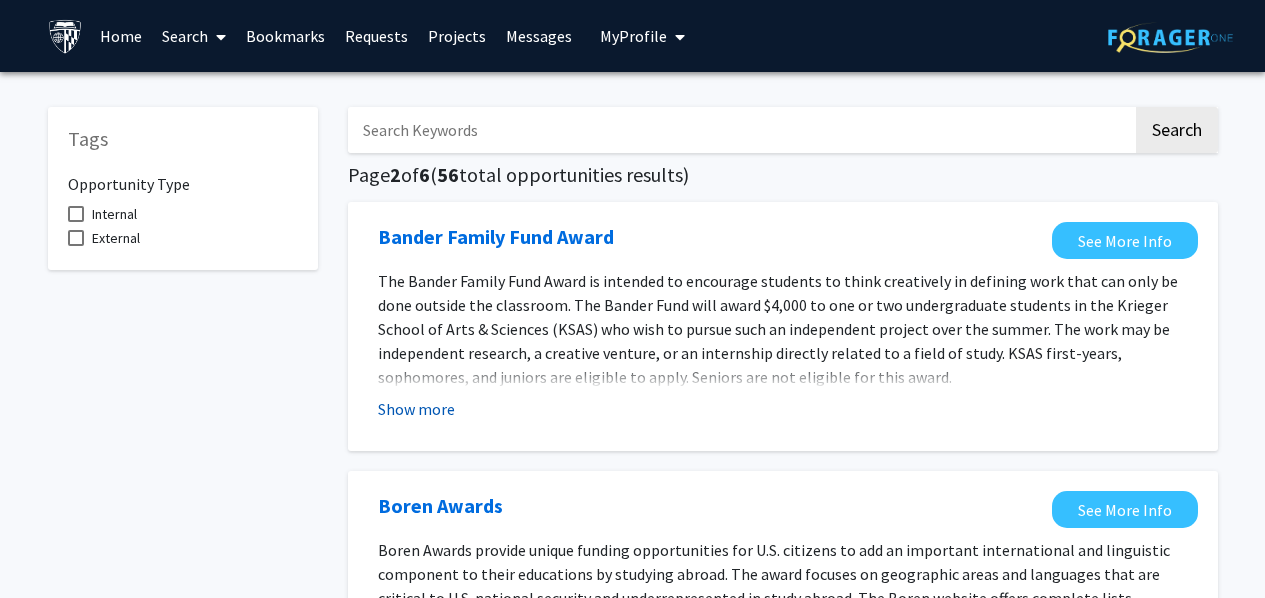 click on "Show more" 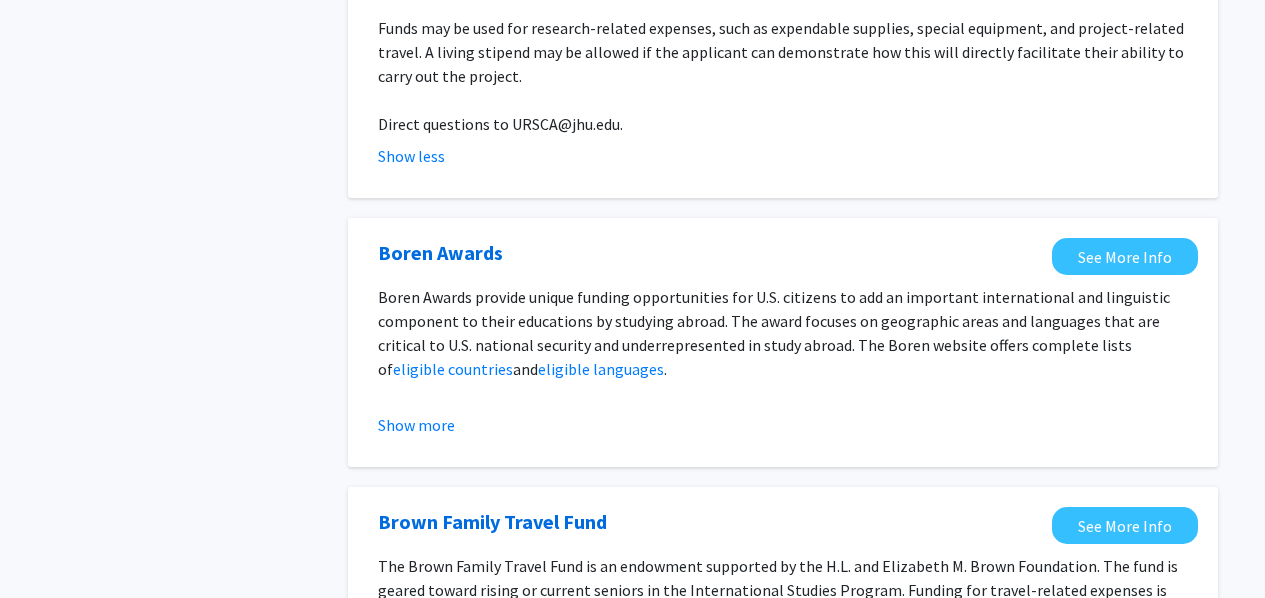 scroll, scrollTop: 400, scrollLeft: 0, axis: vertical 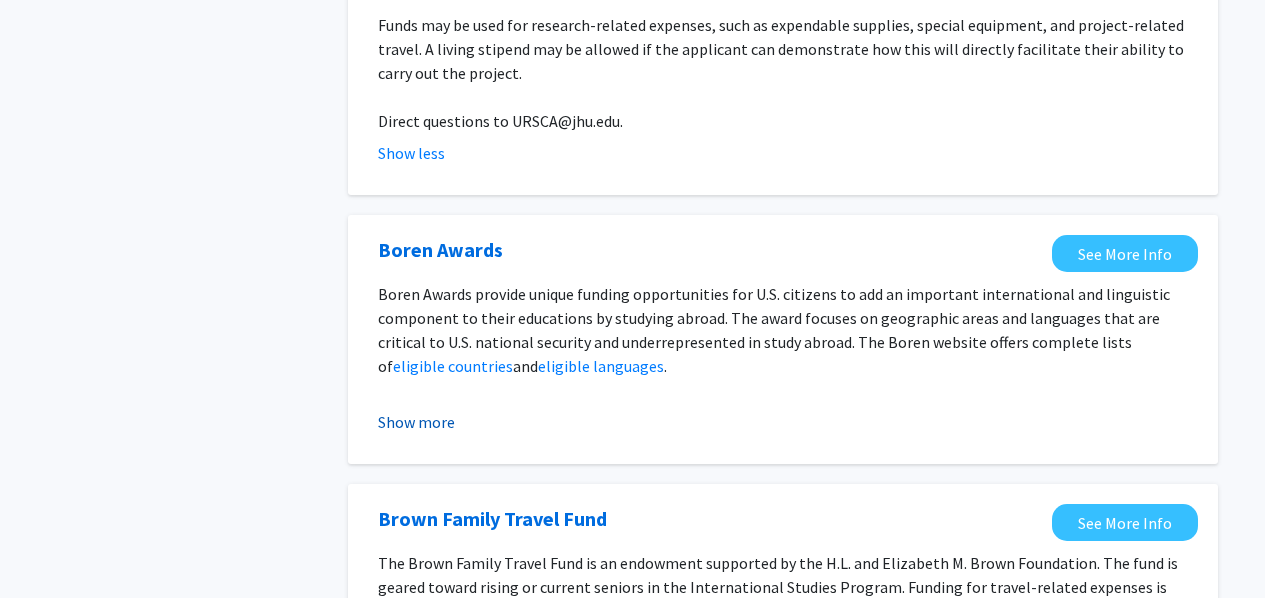 click on "Show more" 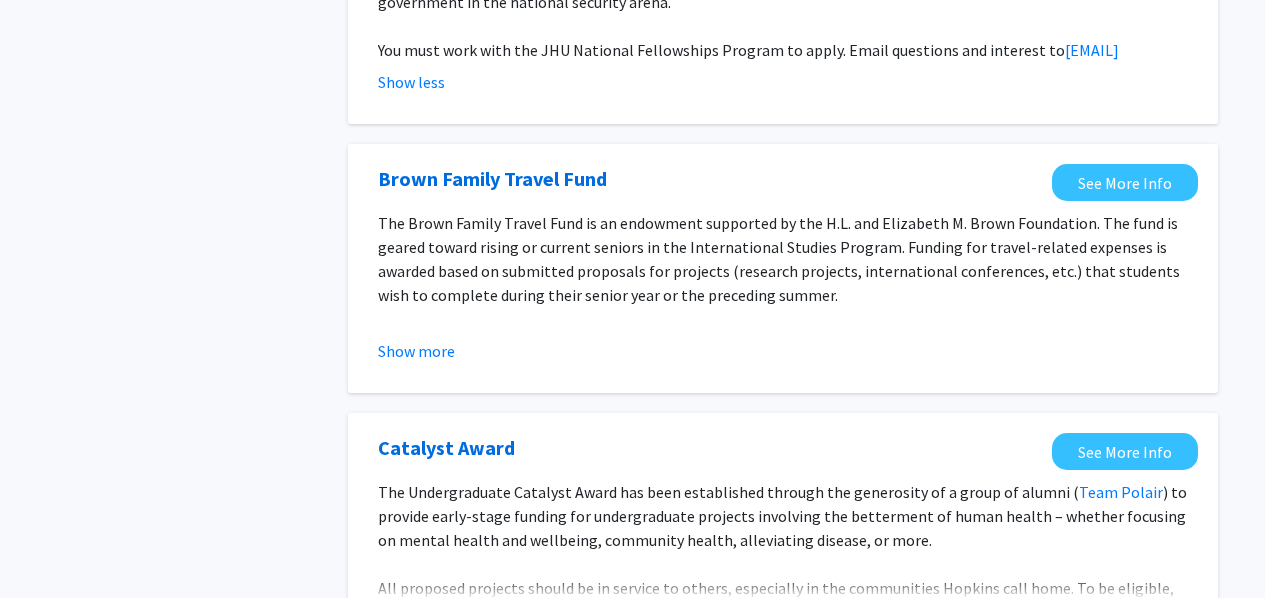 scroll, scrollTop: 1000, scrollLeft: 0, axis: vertical 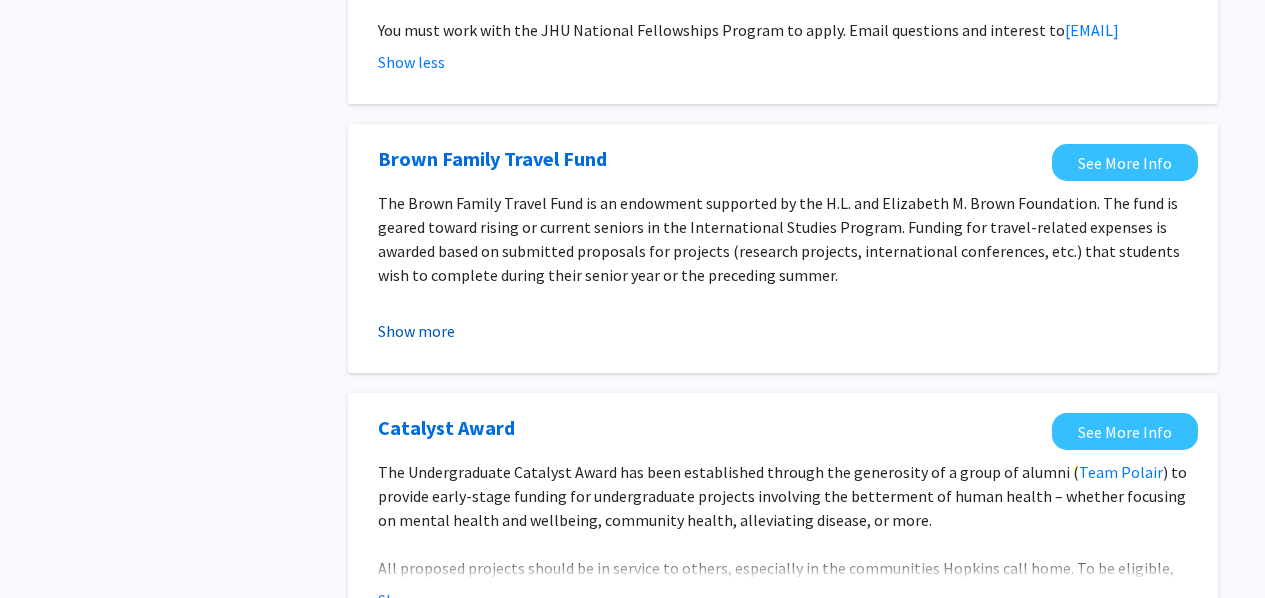 click on "Show more" 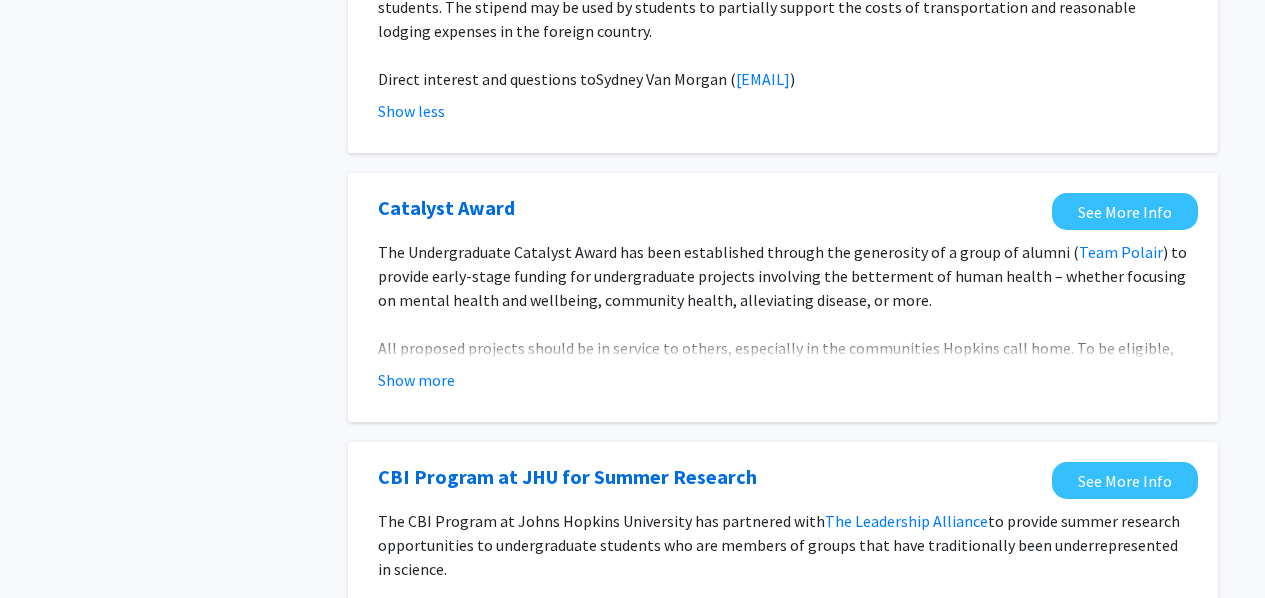 scroll, scrollTop: 1400, scrollLeft: 0, axis: vertical 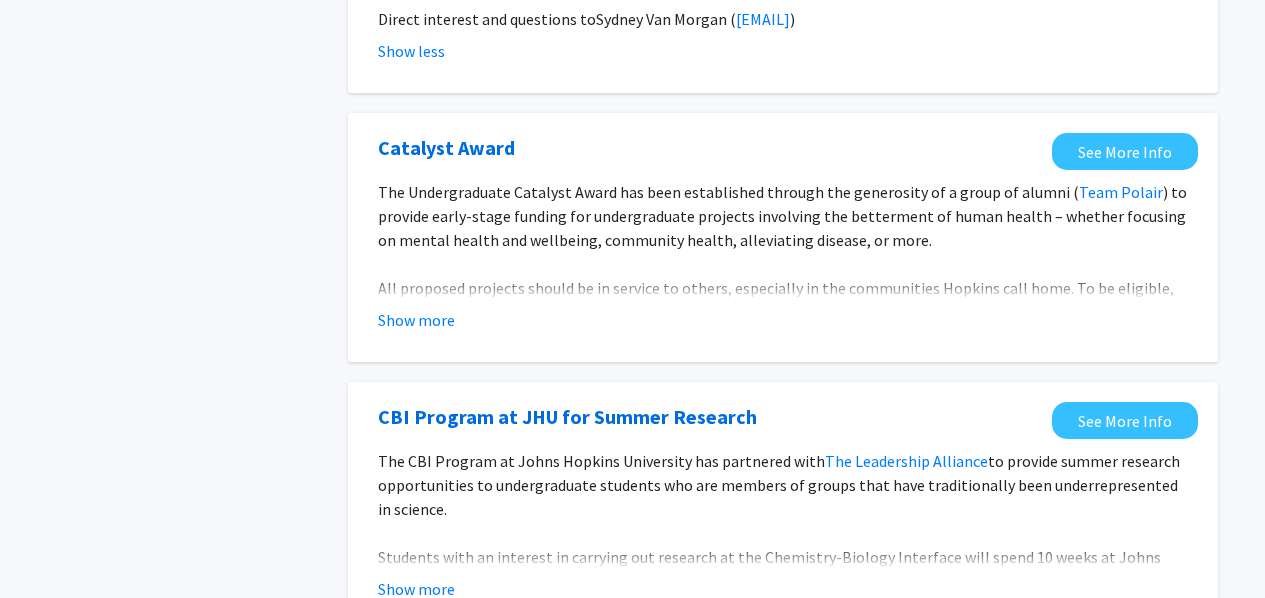 click on "Show more" 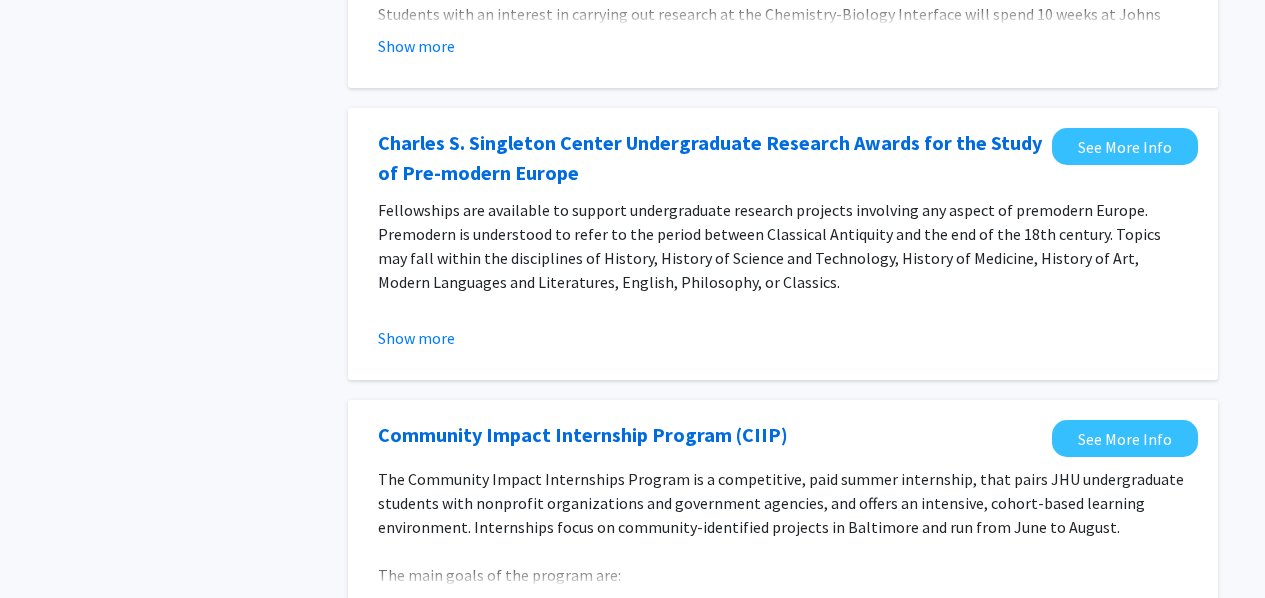 scroll, scrollTop: 2400, scrollLeft: 0, axis: vertical 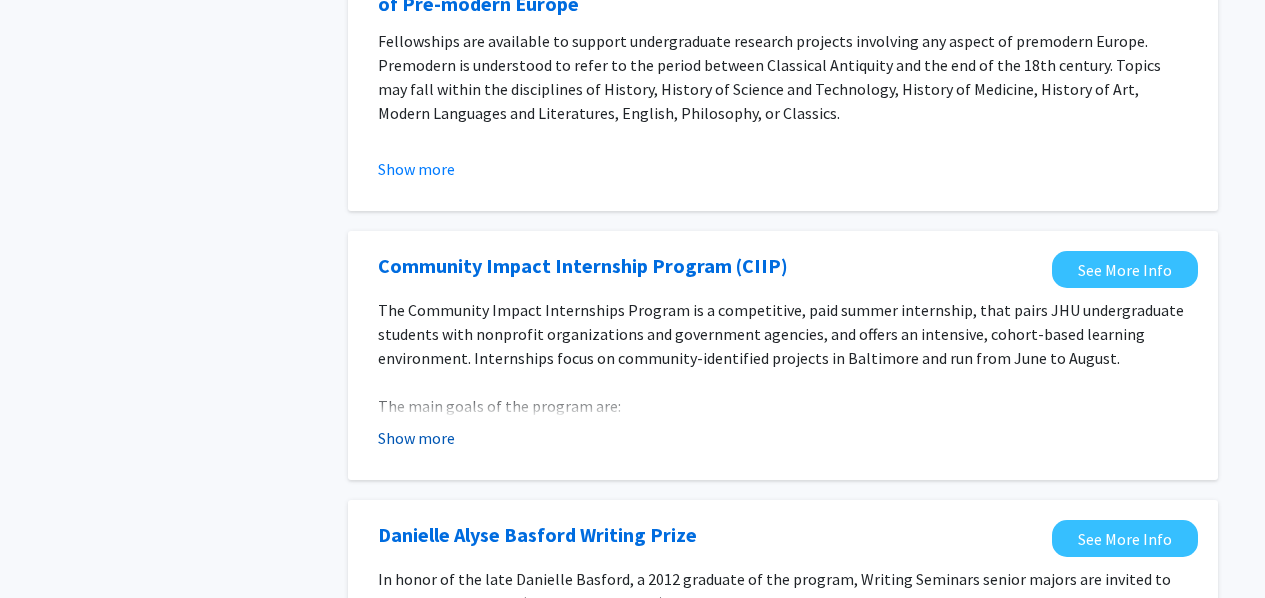 click on "Show more" 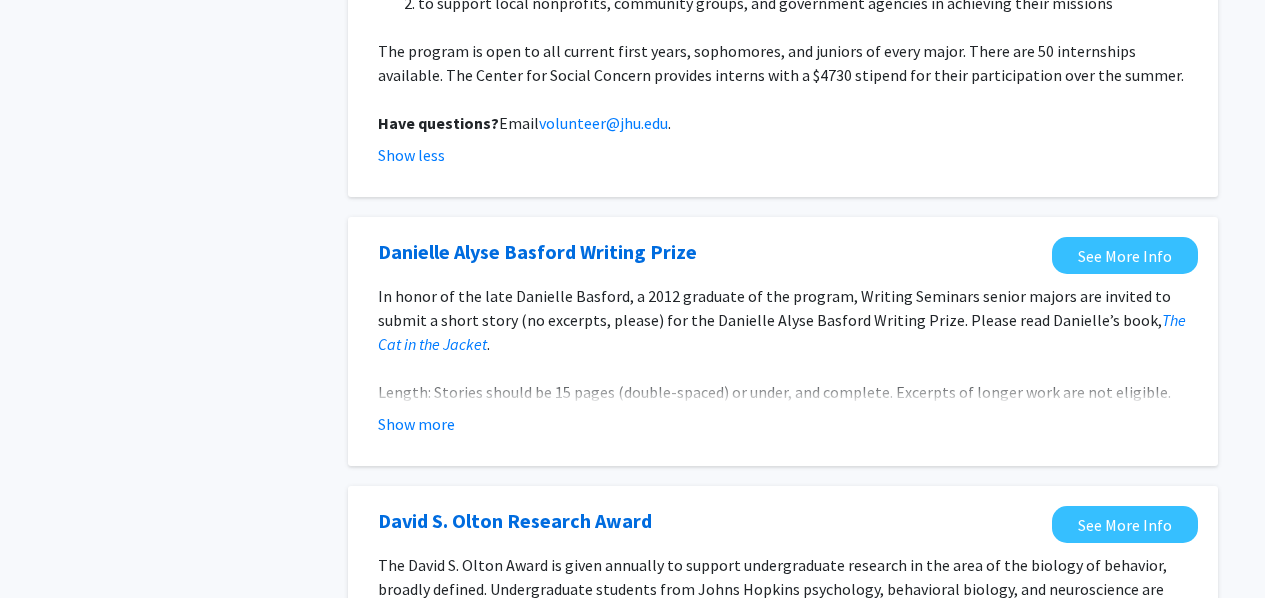 scroll, scrollTop: 2900, scrollLeft: 0, axis: vertical 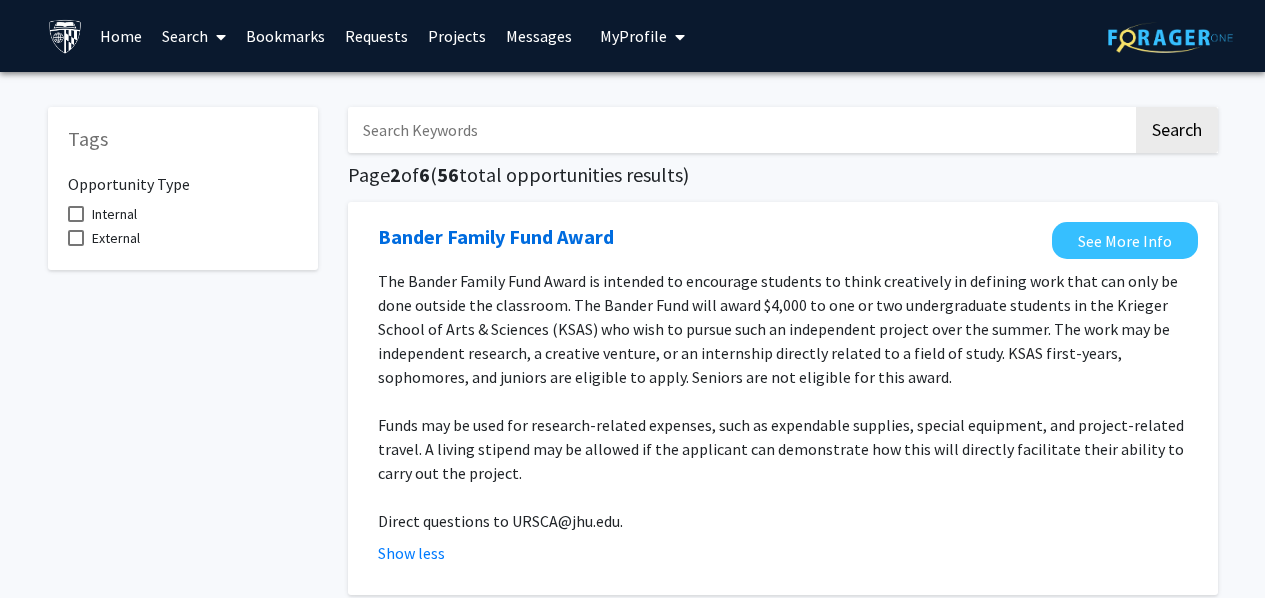 click at bounding box center [221, 37] 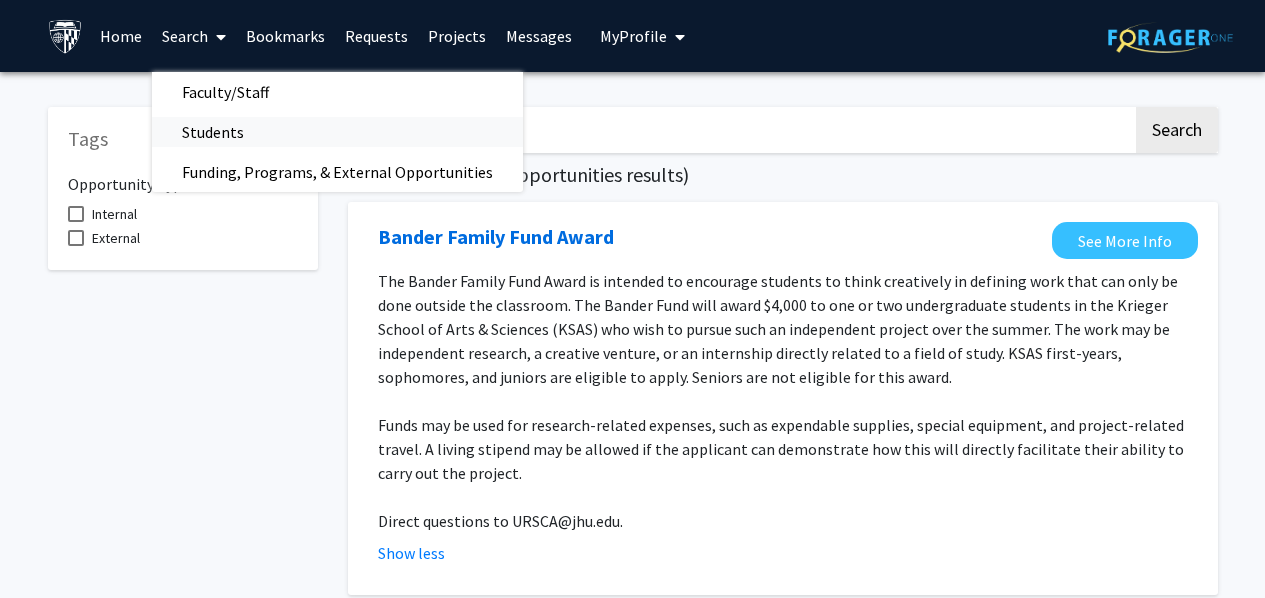 click on "Students" at bounding box center [213, 132] 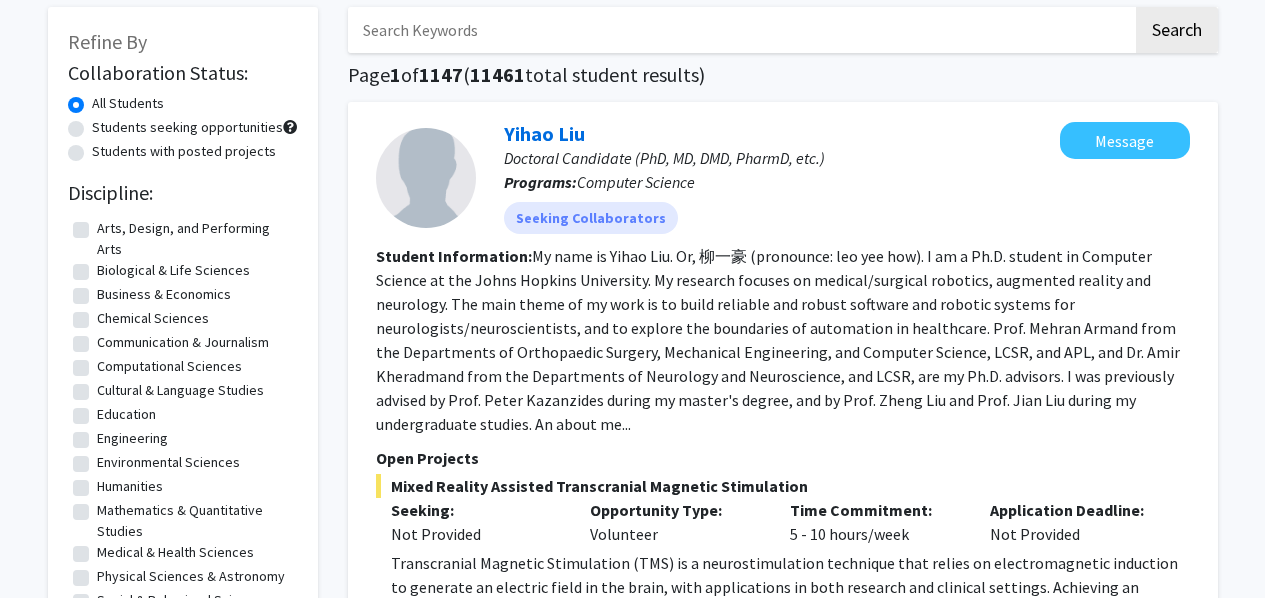 scroll, scrollTop: 0, scrollLeft: 0, axis: both 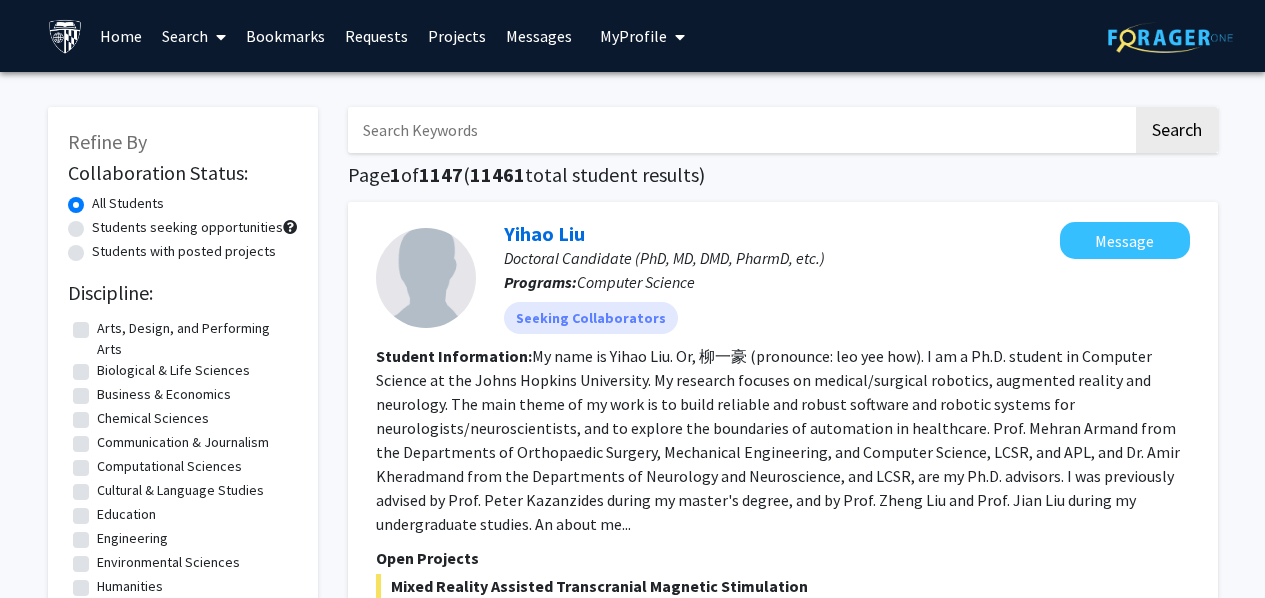 click at bounding box center (217, 37) 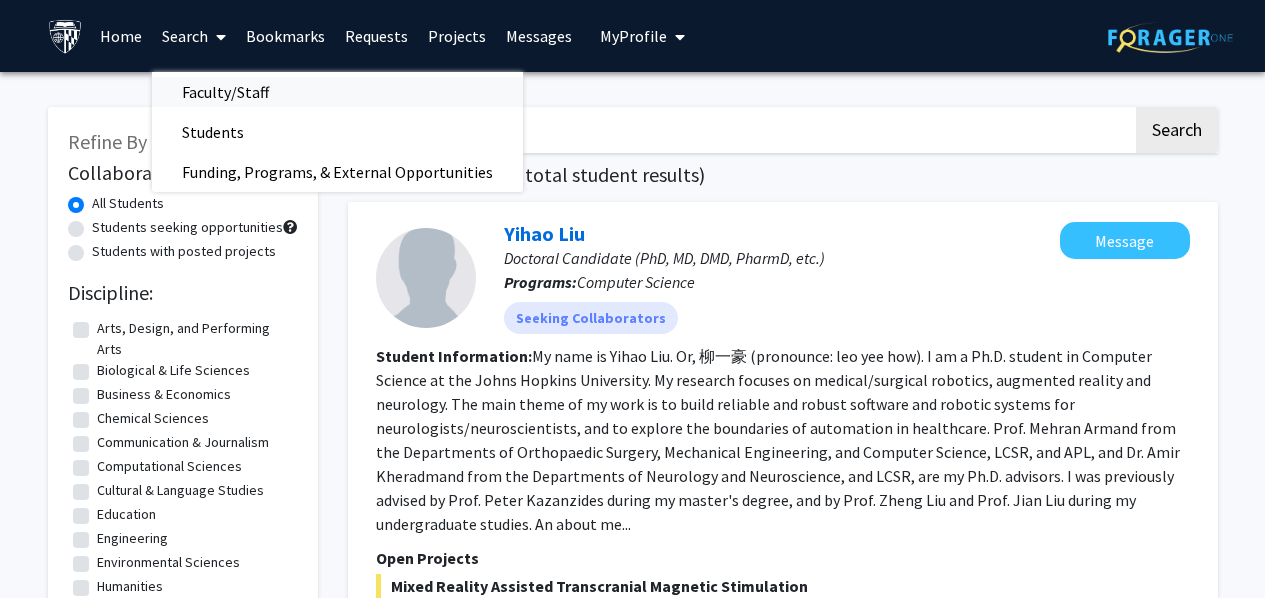 click on "Faculty/Staff" at bounding box center [225, 92] 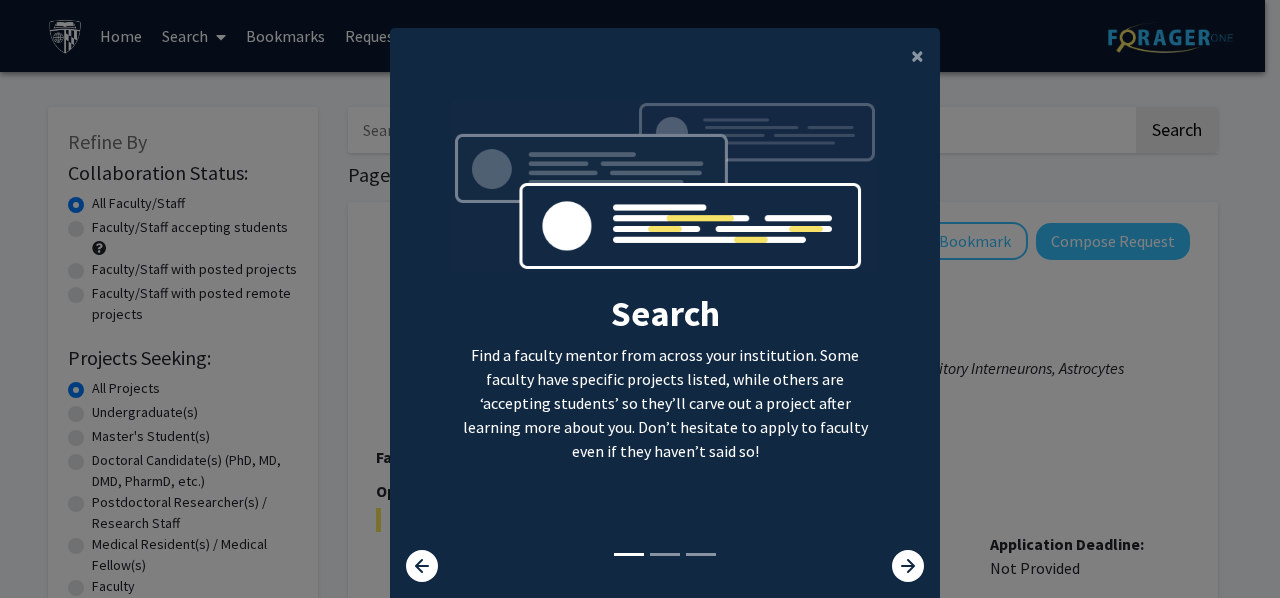 click on "× Search  Find a faculty mentor from across your institution. Some faculty have specific projects listed, while others are ‘accepting students’ so they’ll carve out a project after learning more about you. Don’t hesitate to apply to faculty even if they haven’t said so!  Bookmark  Don’t lose track of the faculty mentors you’re interested in working with. Save them as you go and apply to work with them whenever you’re ready!  Apply  We help you put your best foot forward to get the attention of faculty. On average, students applying via ForagerOne need to only submit 2-3 requests to connect with at least one faculty." 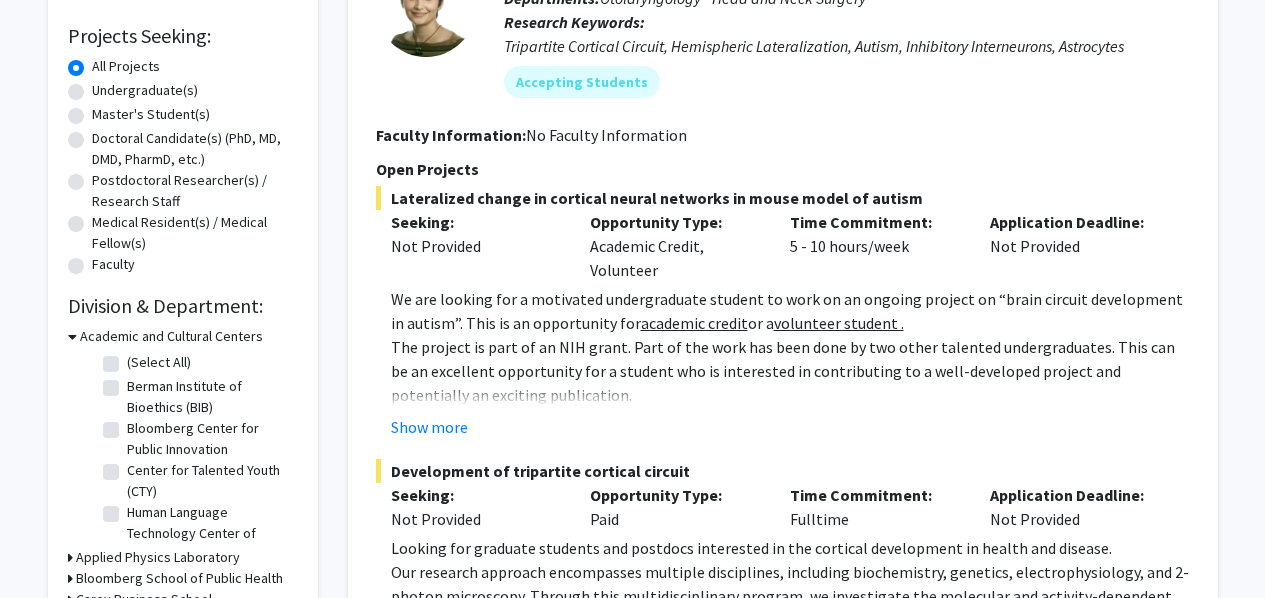 scroll, scrollTop: 300, scrollLeft: 0, axis: vertical 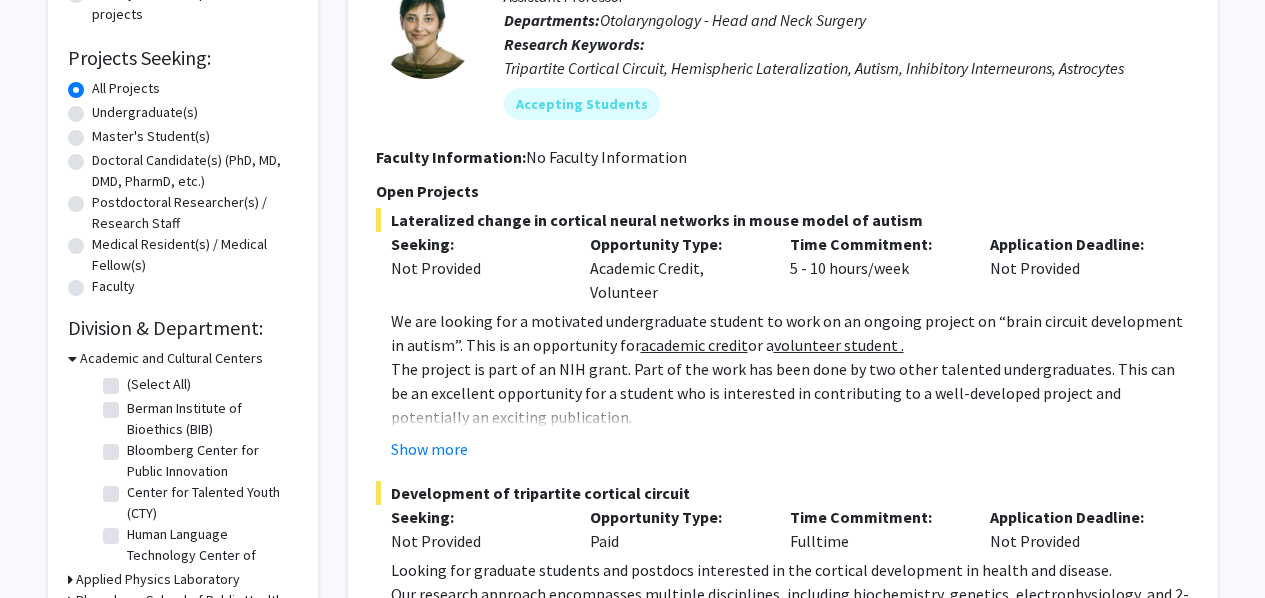 click on "Undergraduate(s)" 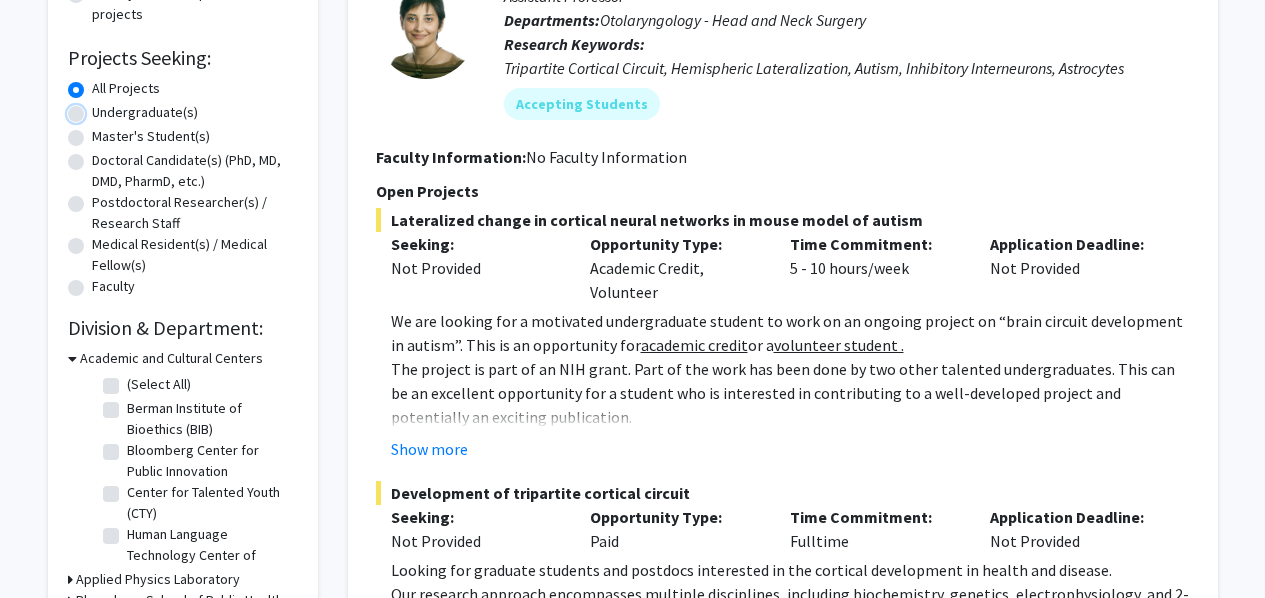 click on "Undergraduate(s)" at bounding box center [98, 108] 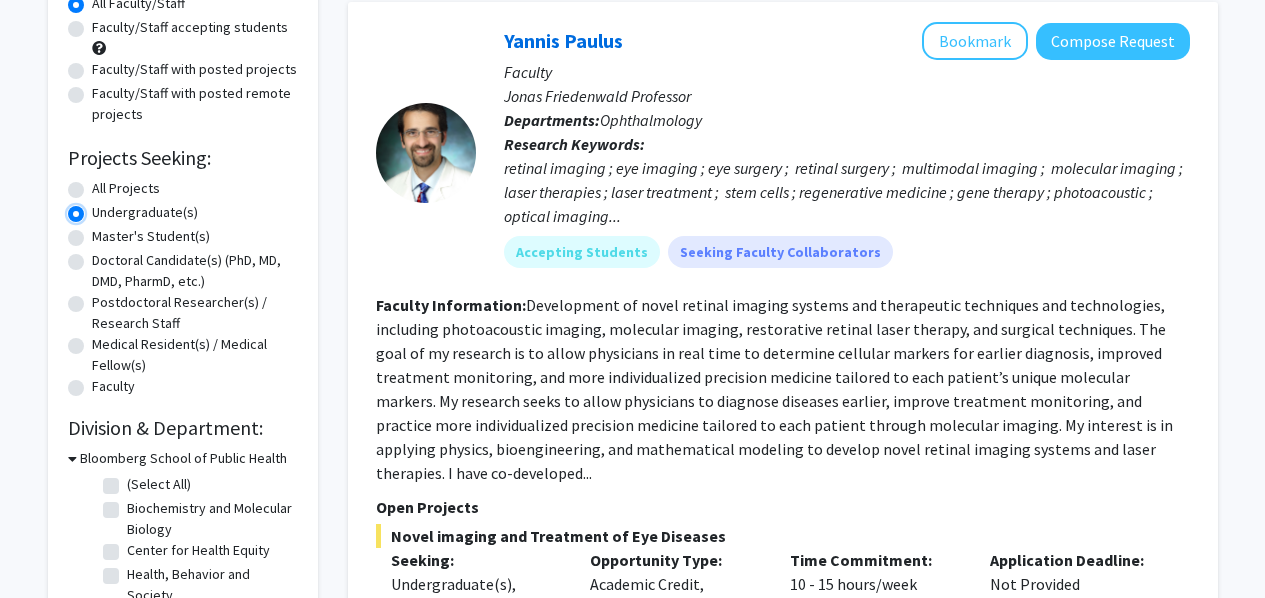 scroll, scrollTop: 100, scrollLeft: 0, axis: vertical 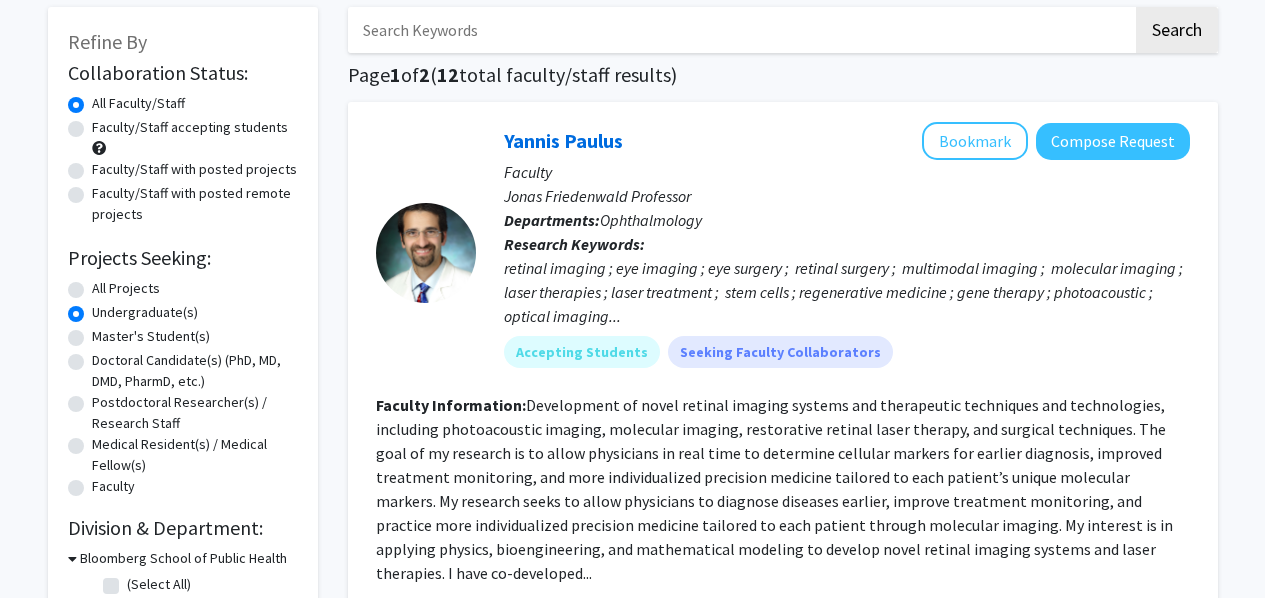 click on "Faculty/Staff accepting students" 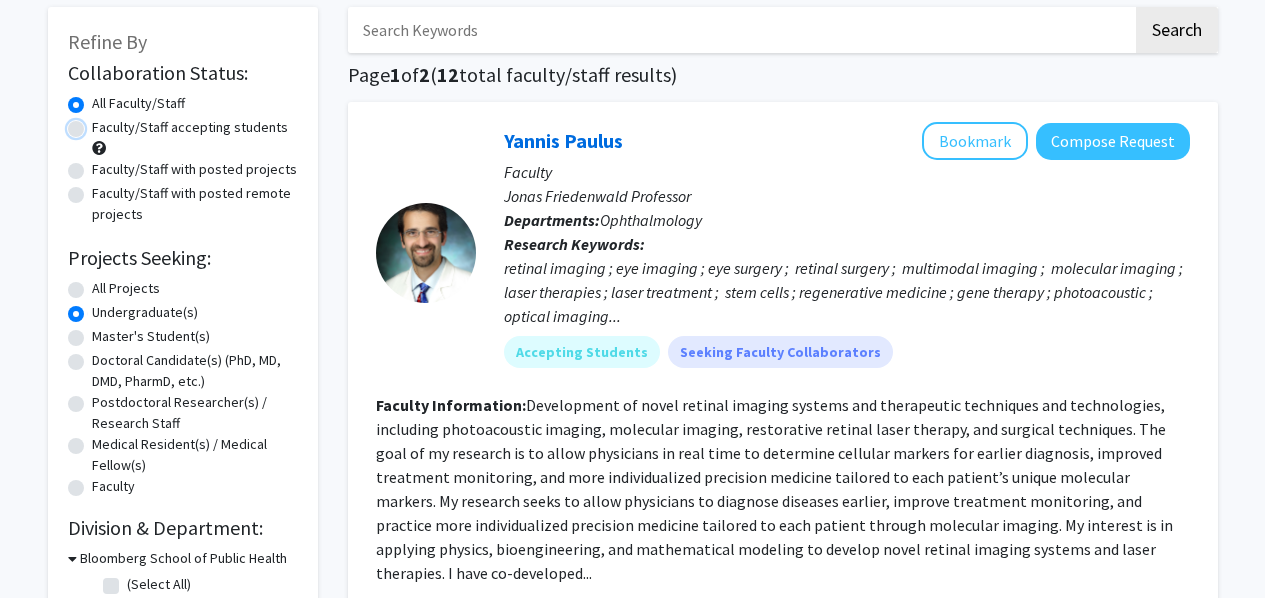click on "Faculty/Staff accepting students" at bounding box center (98, 123) 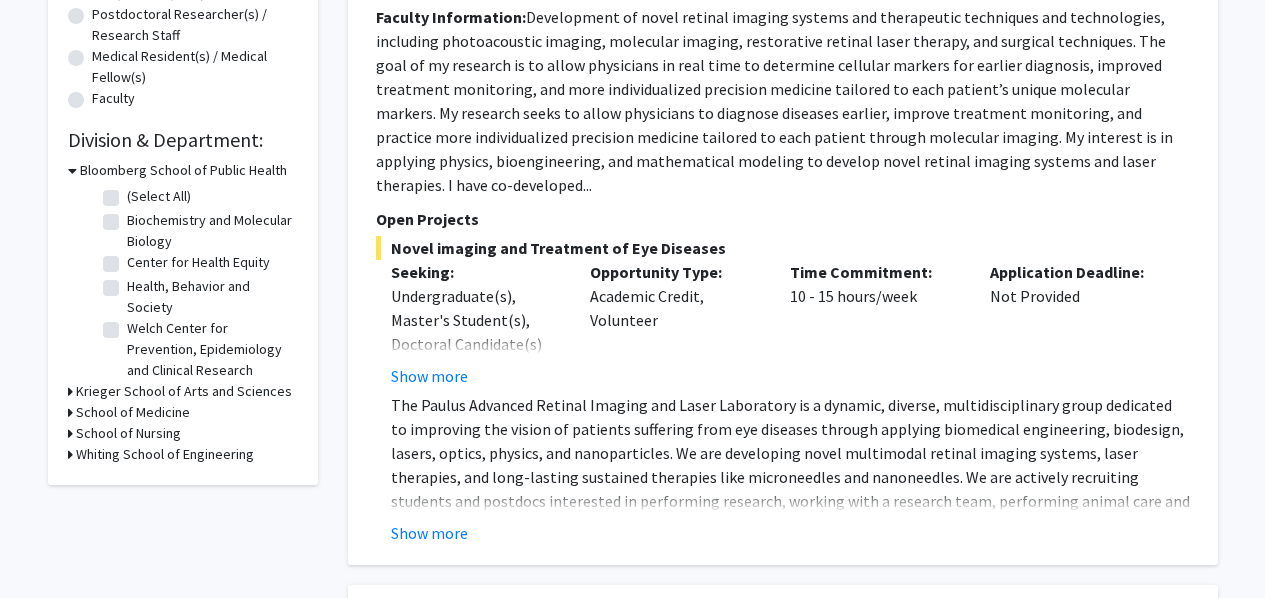 scroll, scrollTop: 600, scrollLeft: 0, axis: vertical 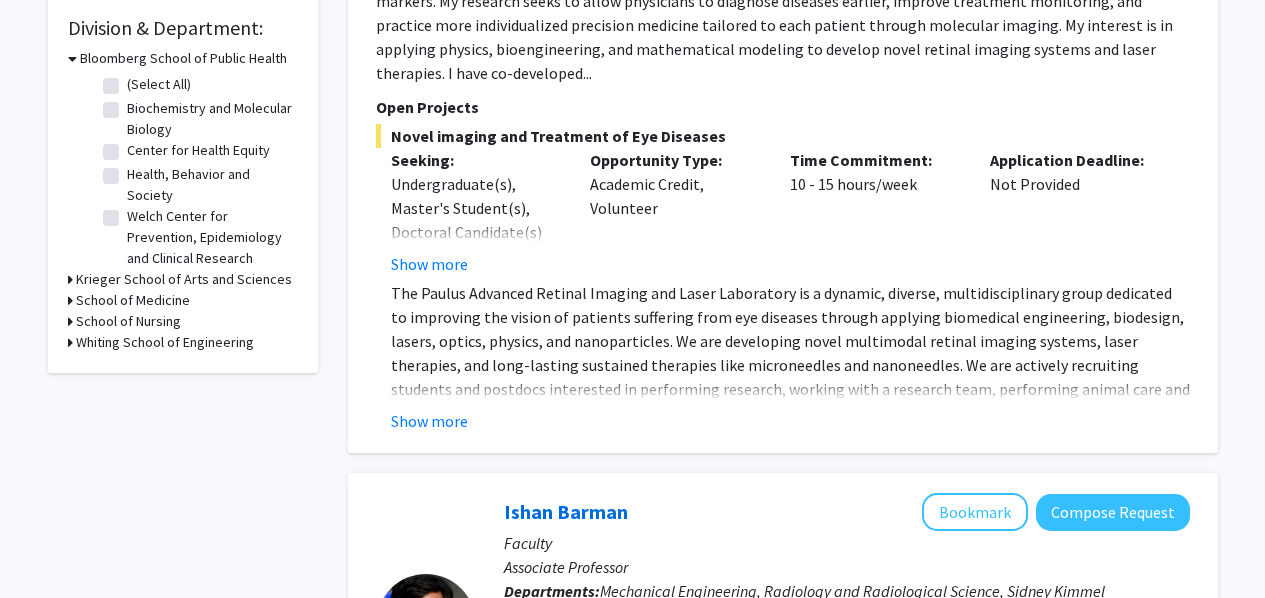 click on "Bloomberg School of Public Health" at bounding box center (183, 58) 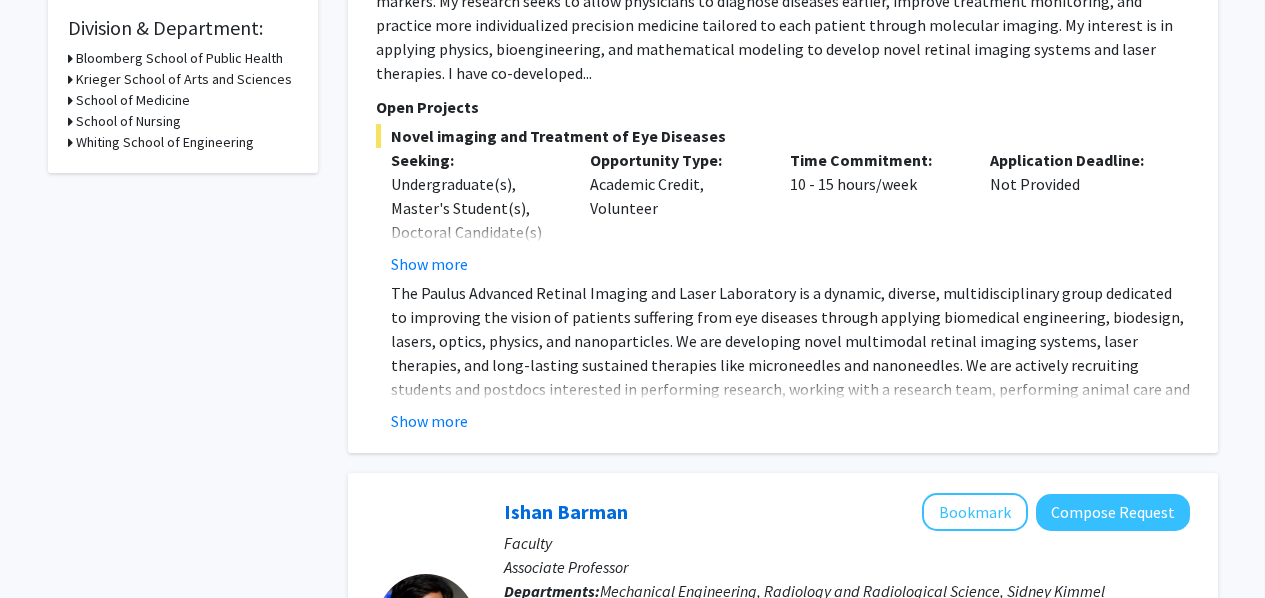 click on "Whiting School of Engineering" at bounding box center (165, 142) 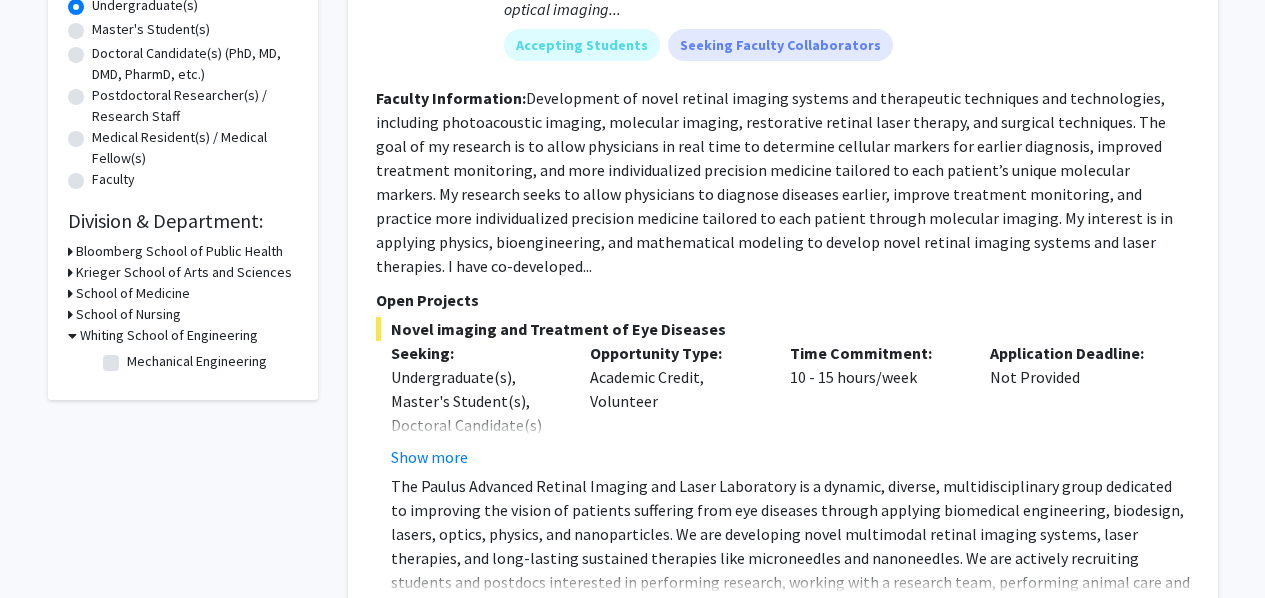 scroll, scrollTop: 600, scrollLeft: 0, axis: vertical 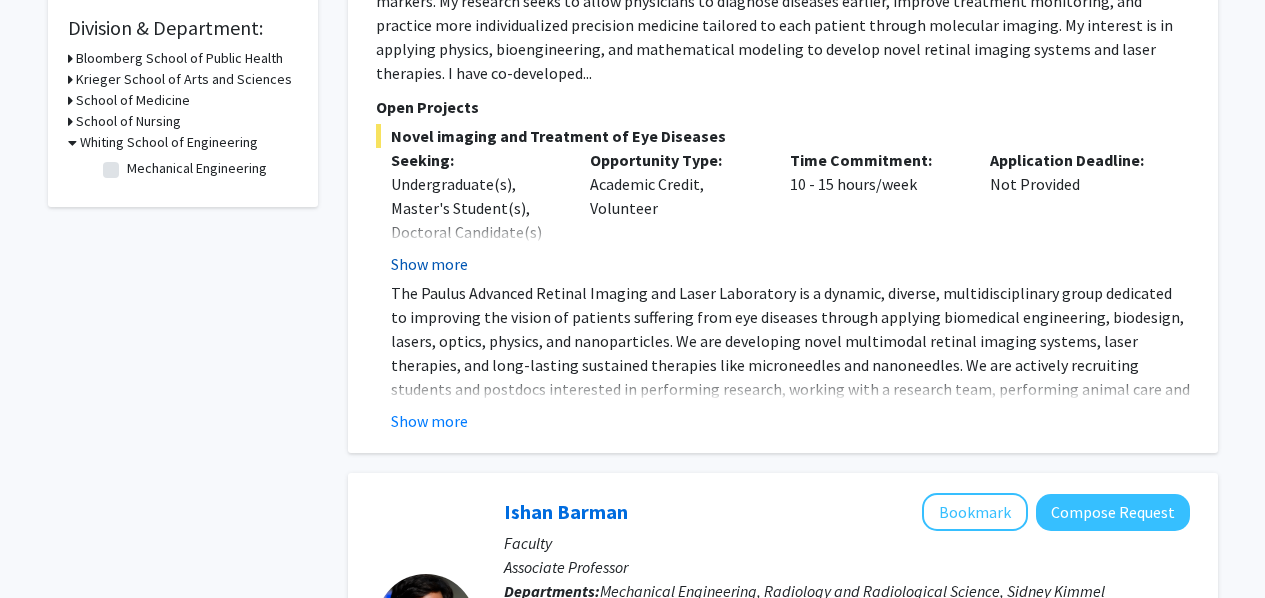 click on "Show more" 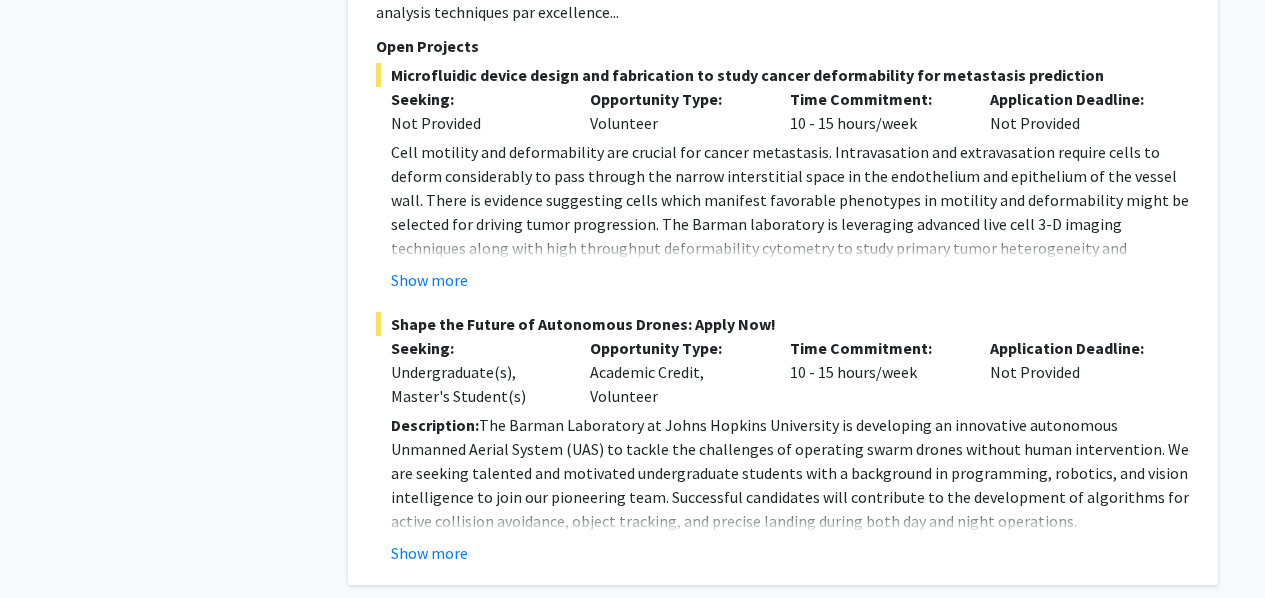 scroll, scrollTop: 1800, scrollLeft: 0, axis: vertical 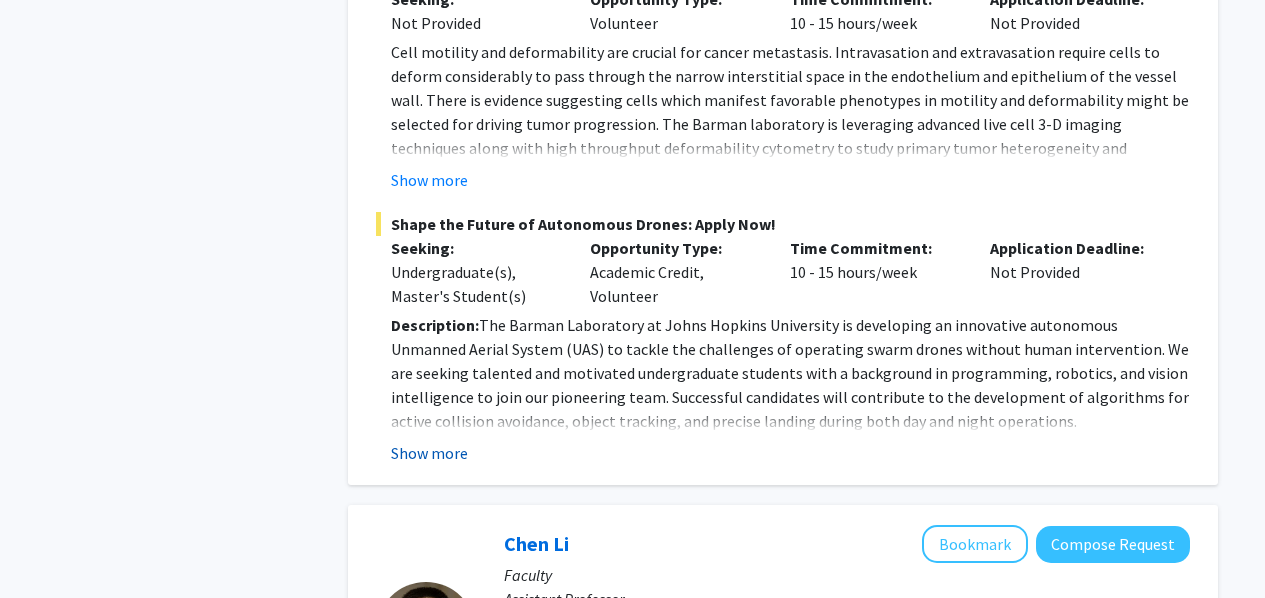 click on "Show more" 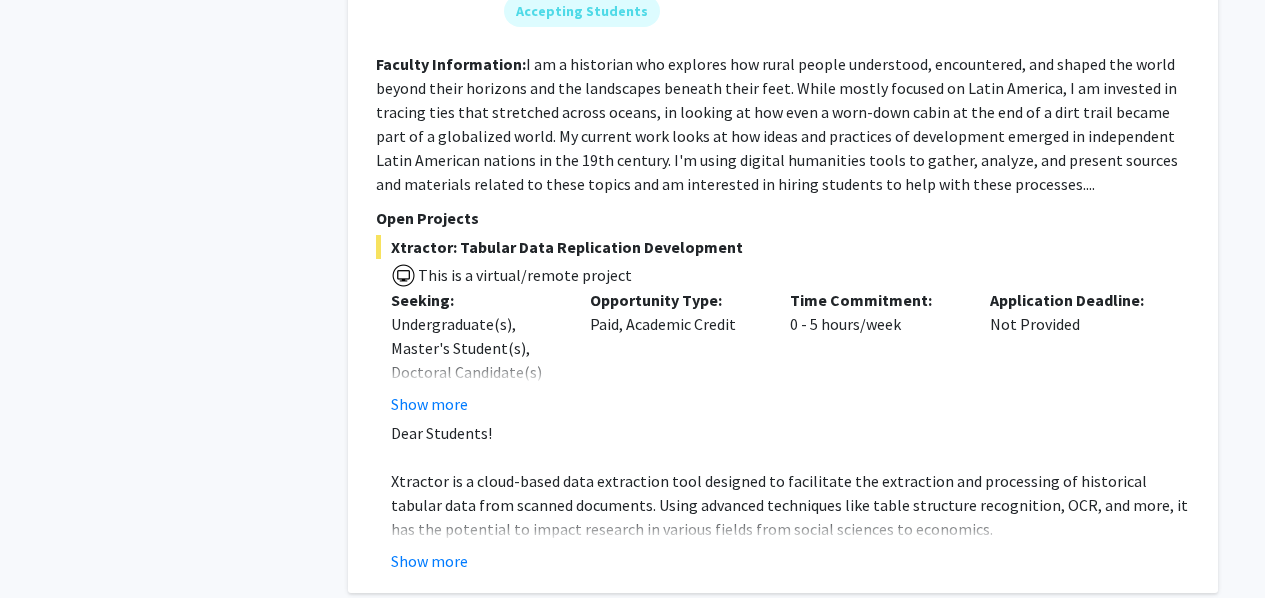 scroll, scrollTop: 3900, scrollLeft: 0, axis: vertical 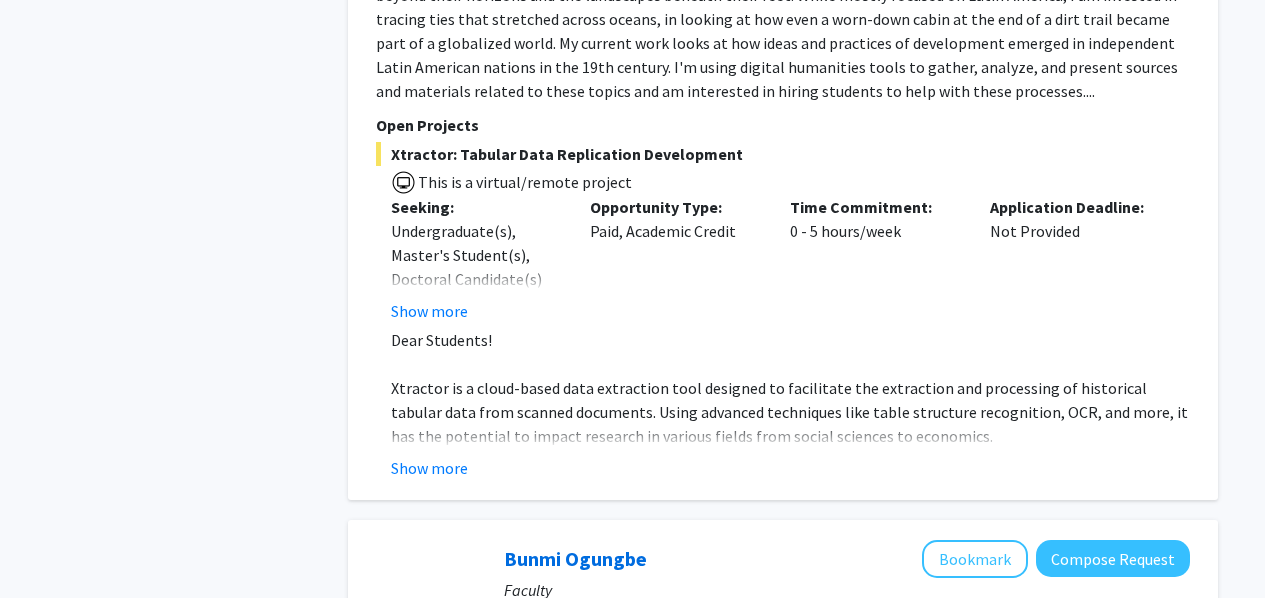 click on "Show more" 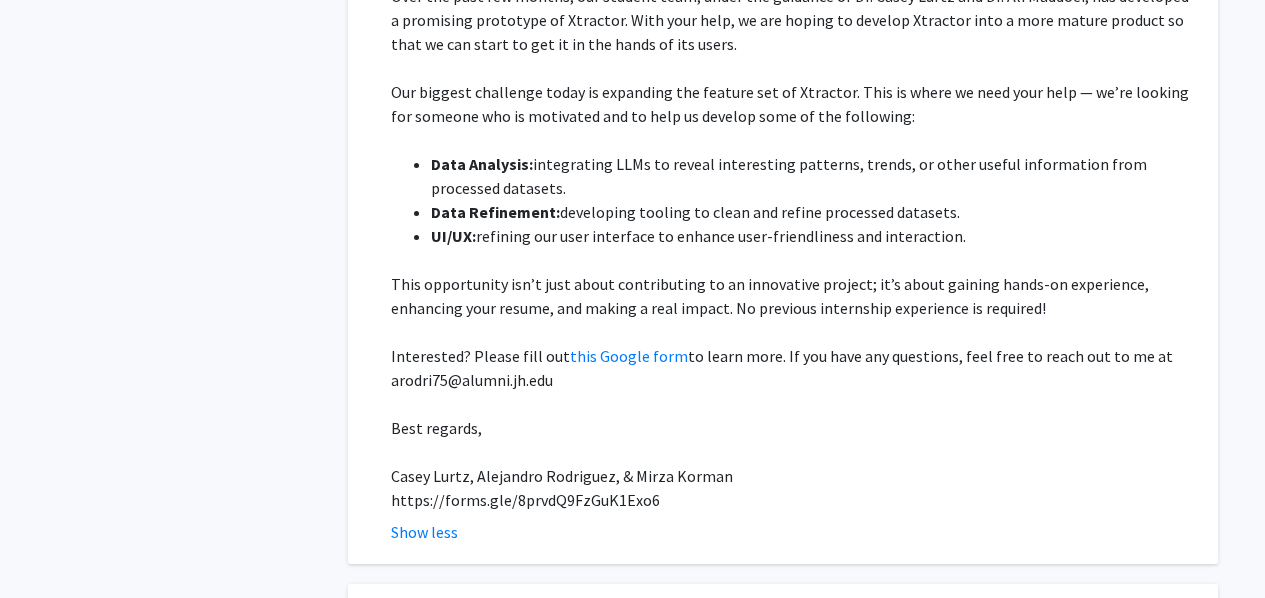 scroll, scrollTop: 4400, scrollLeft: 0, axis: vertical 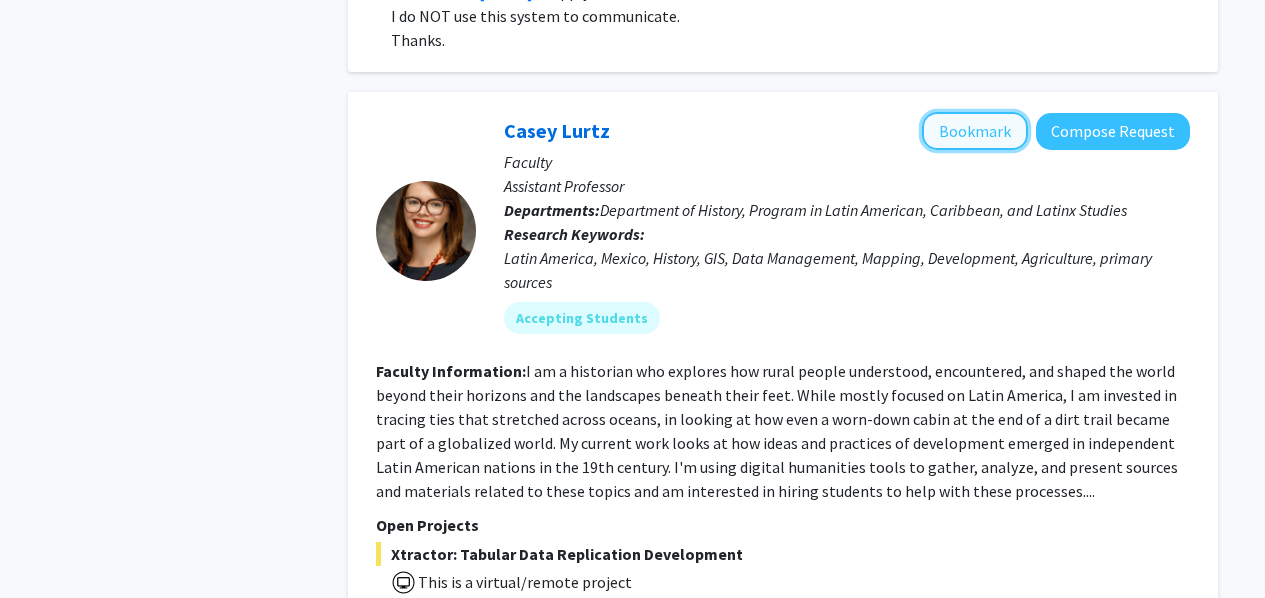 click on "Bookmark" 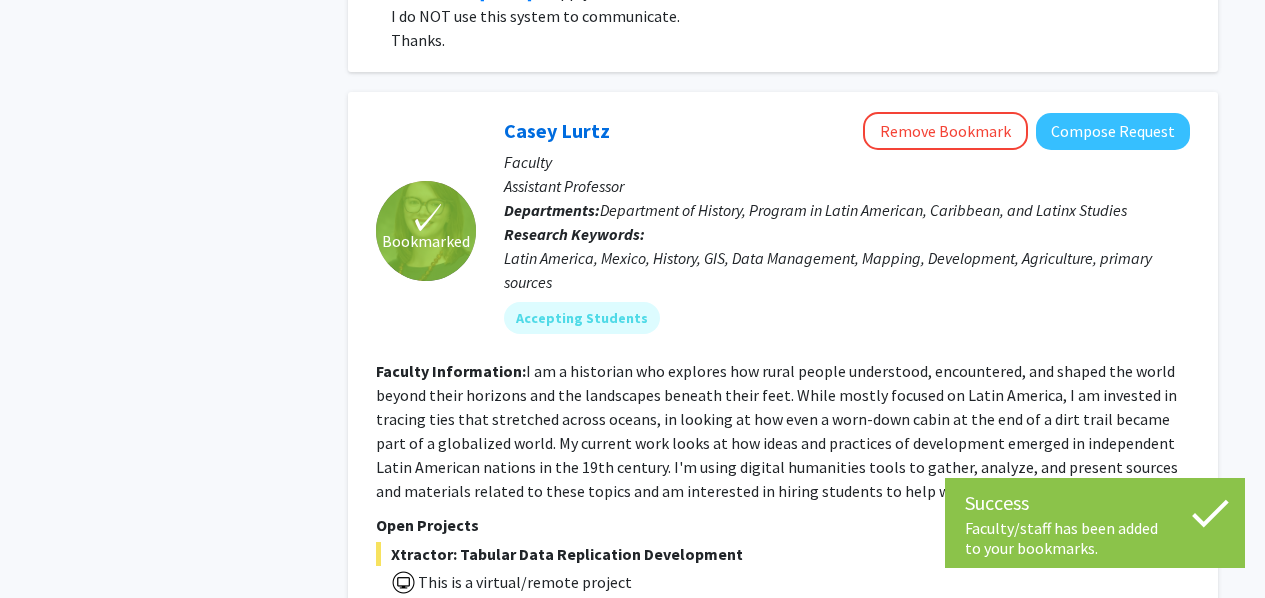 click on "Latin America, Mexico, History, GIS, Data Management, Mapping, Development, Agriculture, primary sources" 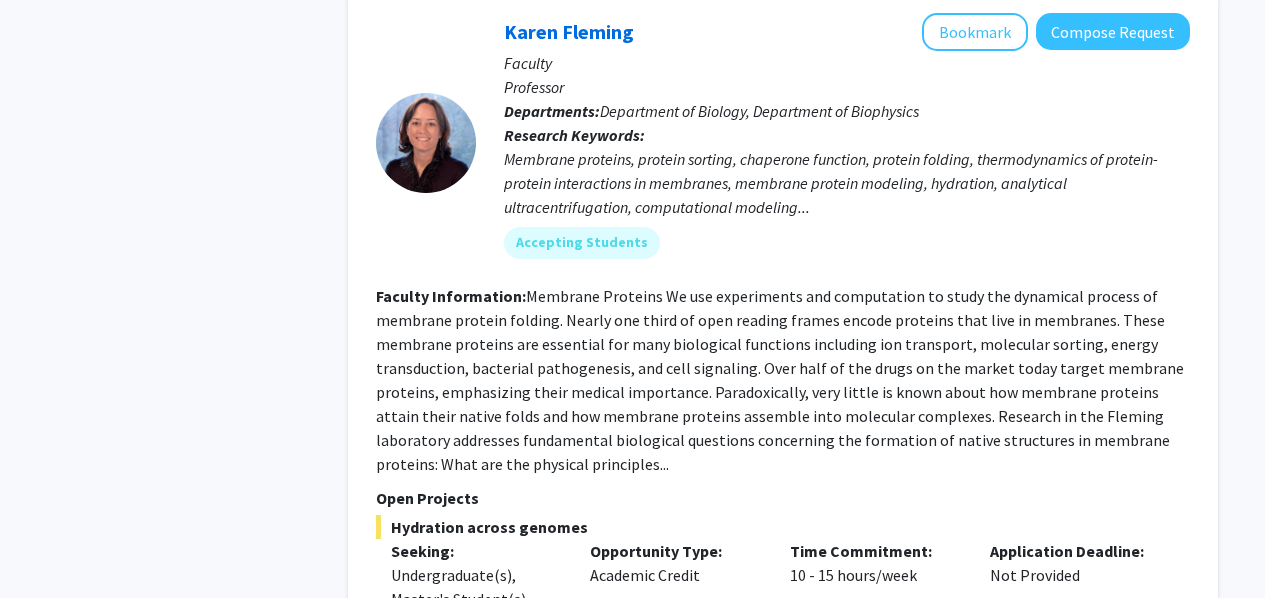scroll, scrollTop: 6200, scrollLeft: 0, axis: vertical 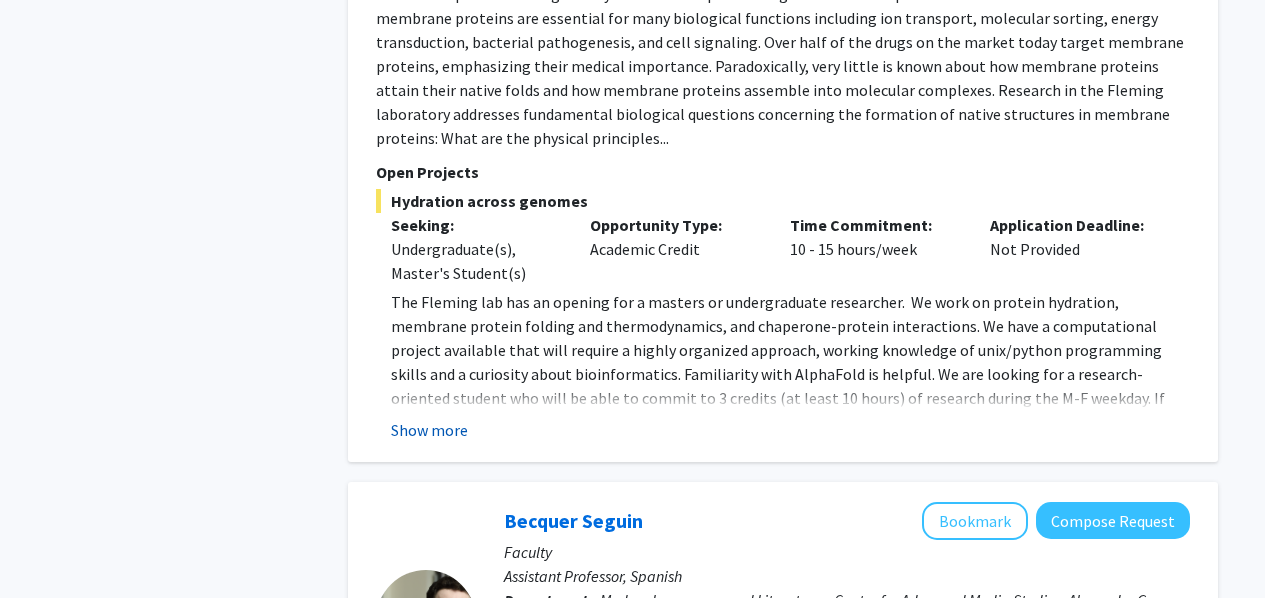click on "Show more" 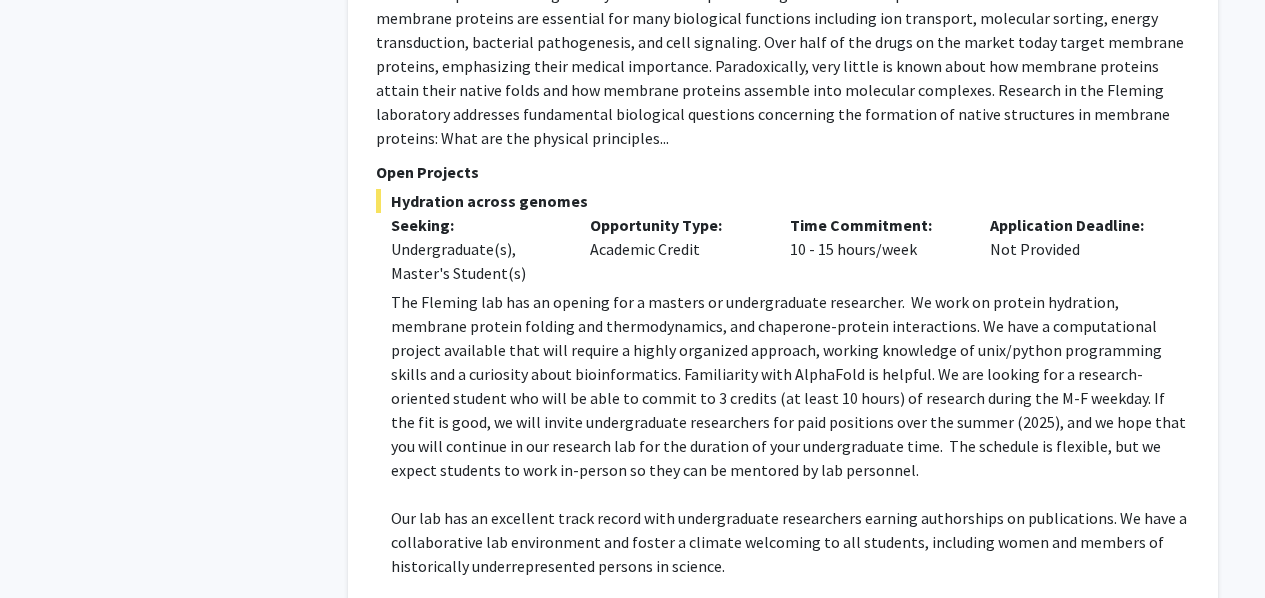 scroll, scrollTop: 6300, scrollLeft: 0, axis: vertical 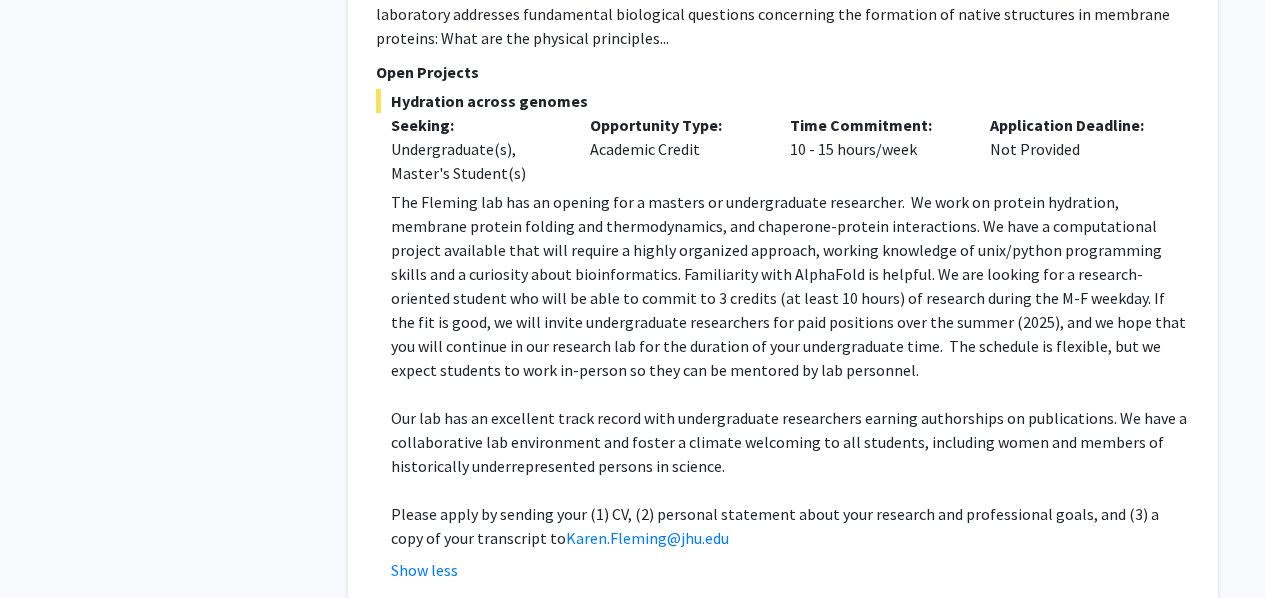 type 